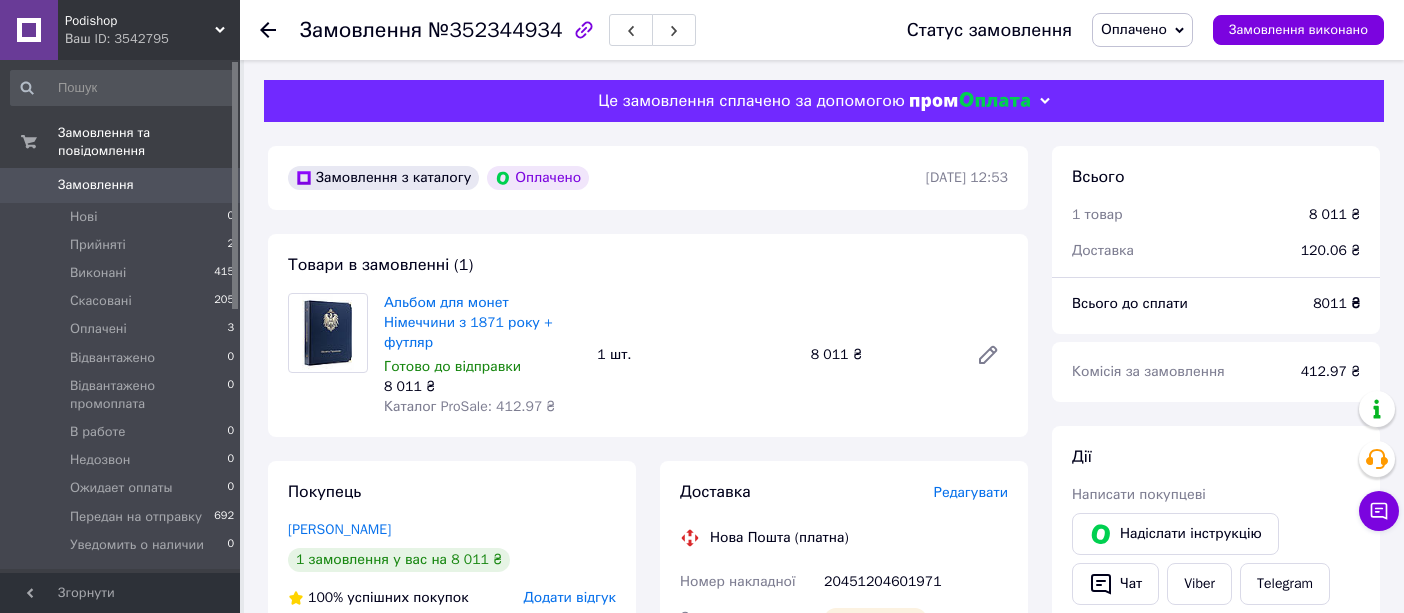 scroll, scrollTop: 0, scrollLeft: 0, axis: both 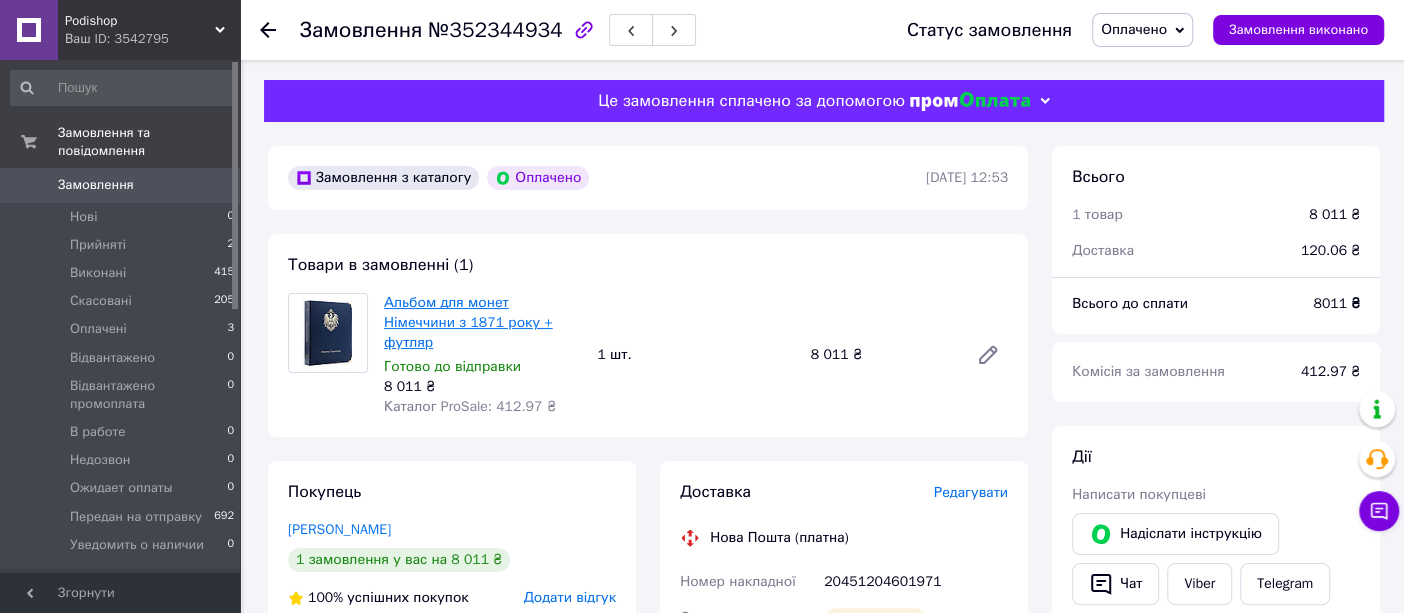 click on "Альбом для монет Німеччини з 1871 року + футляр" at bounding box center [468, 322] 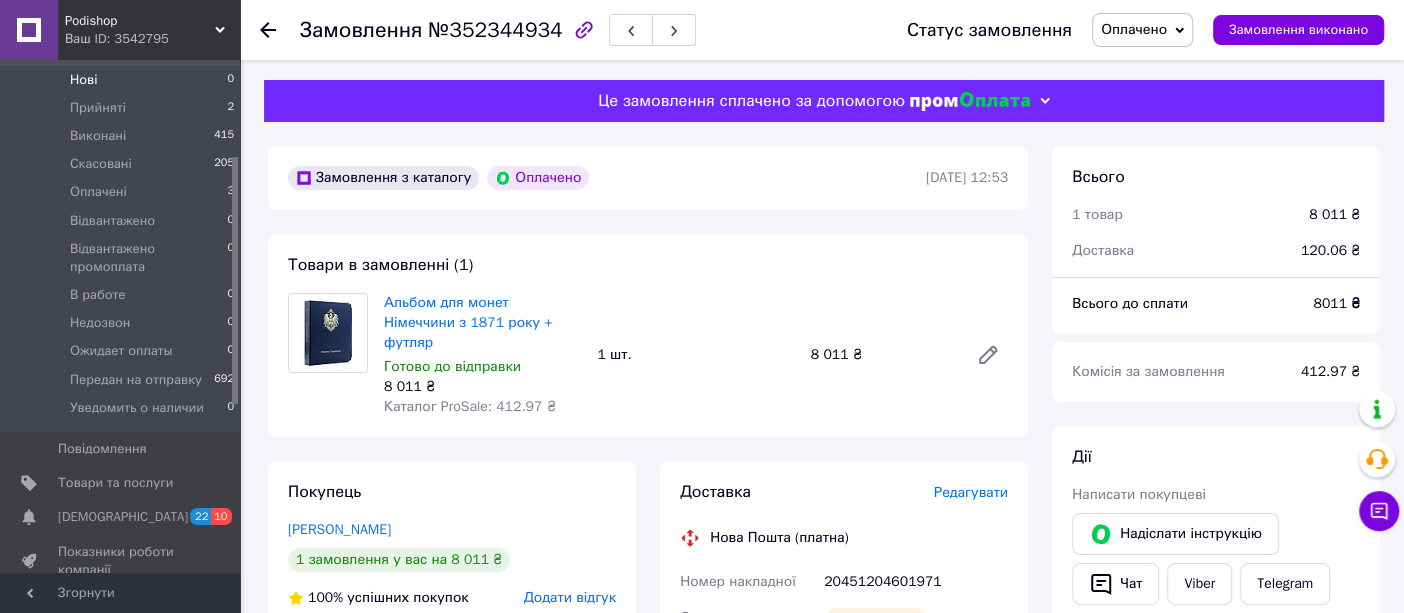 scroll, scrollTop: 222, scrollLeft: 0, axis: vertical 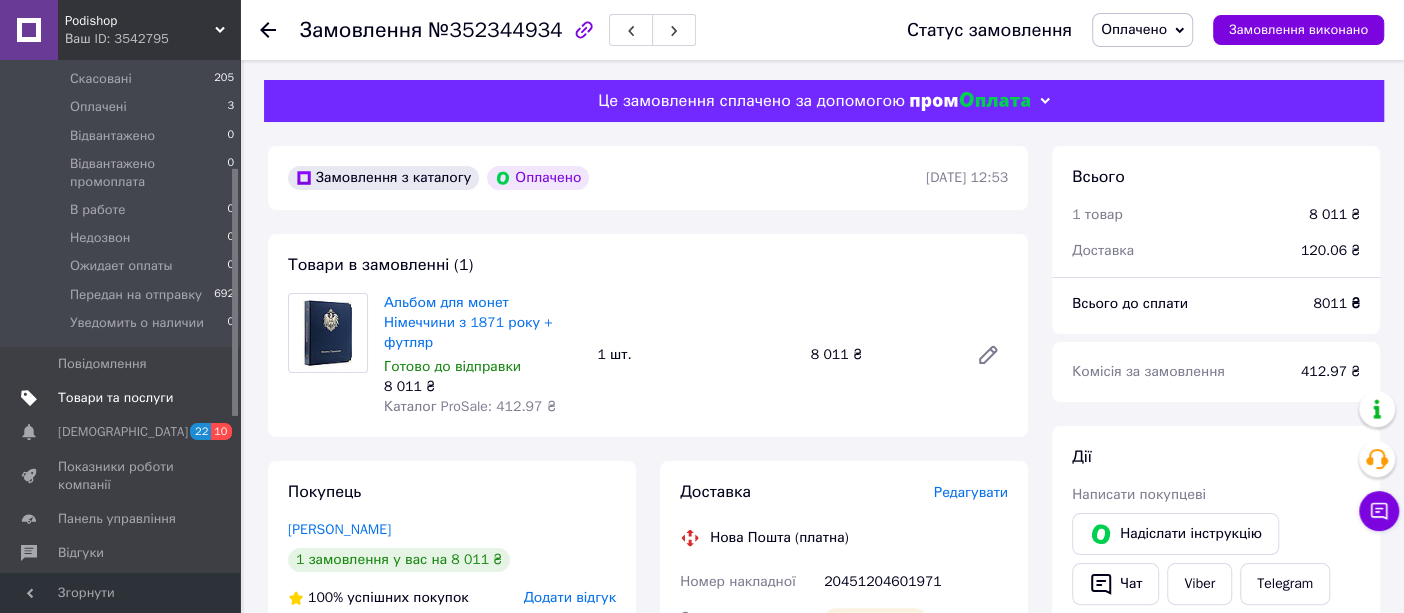 click on "Товари та послуги" at bounding box center [115, 398] 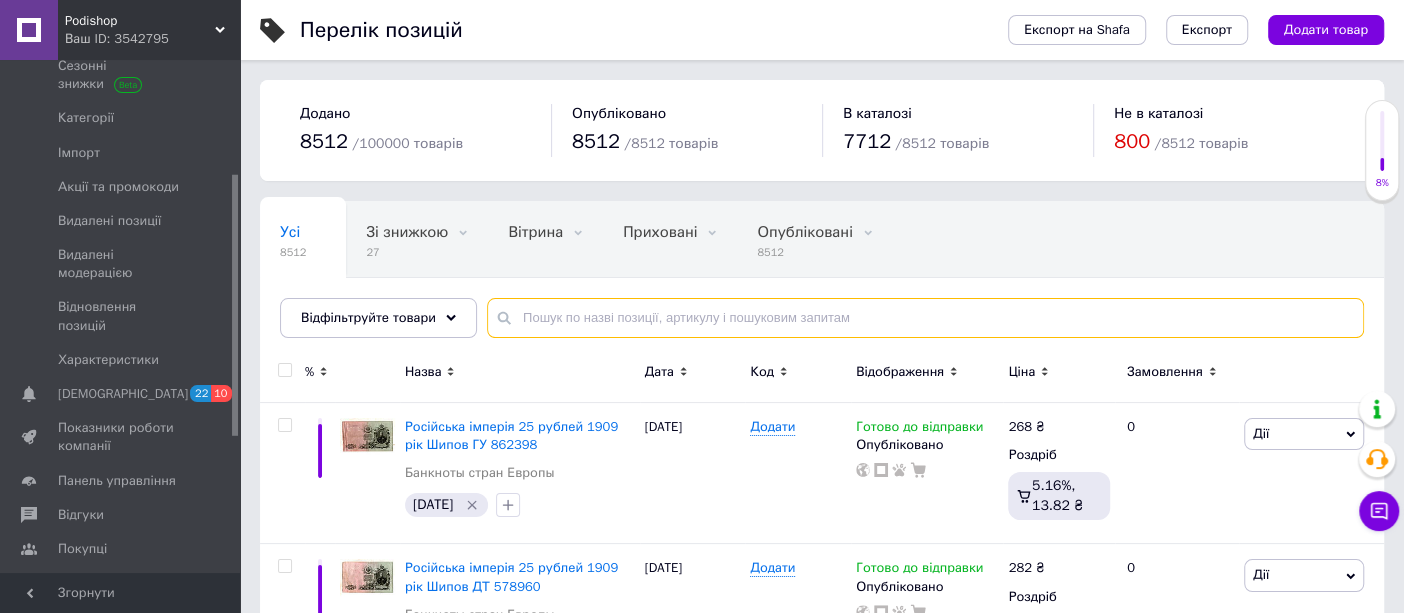 click at bounding box center (925, 318) 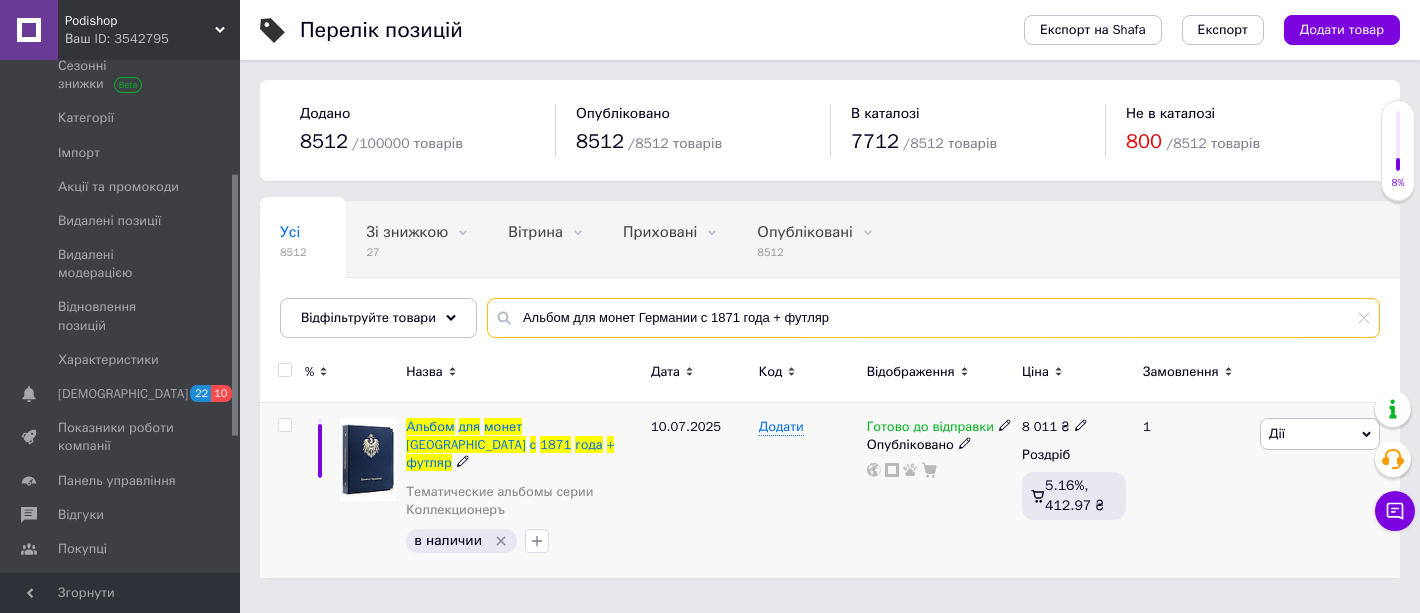 type on "Альбом для монет Германии с 1871 года + футляр" 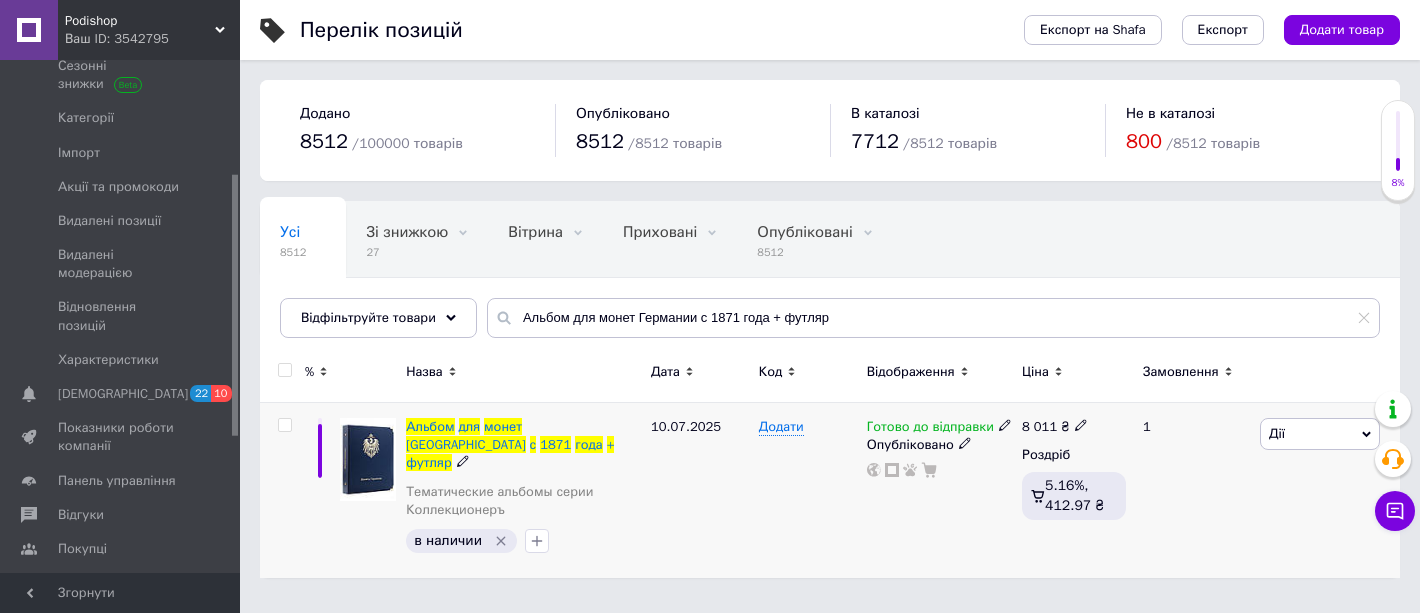 click 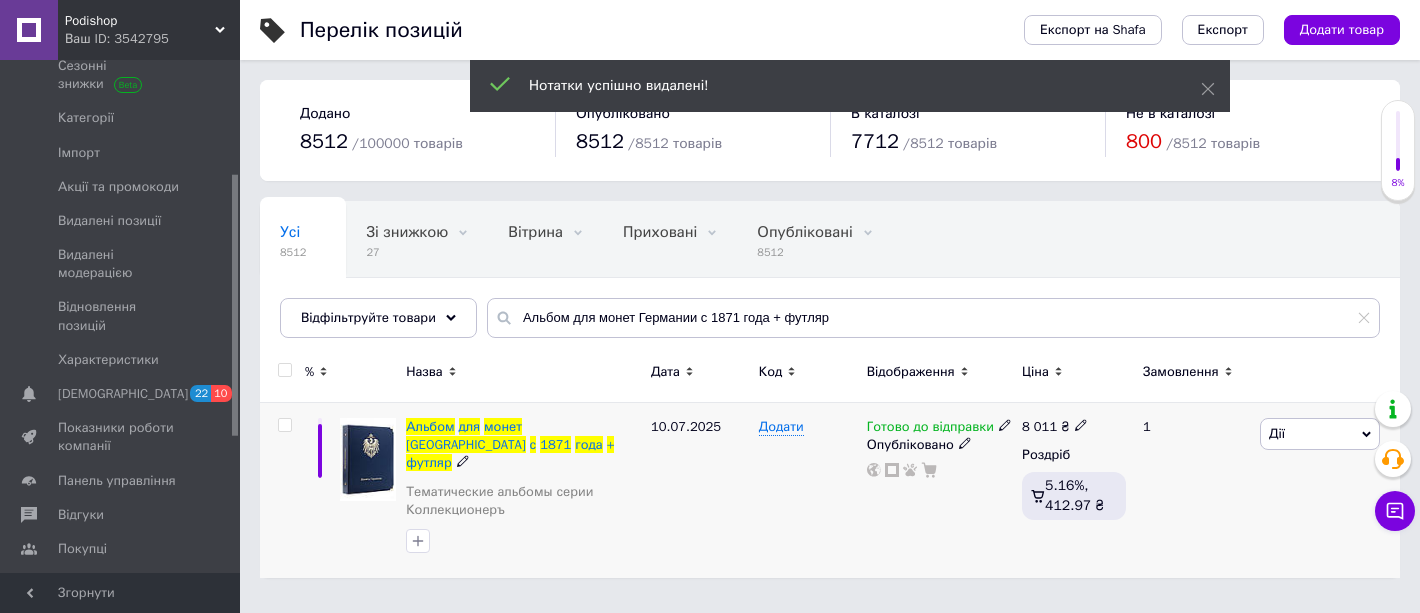 click 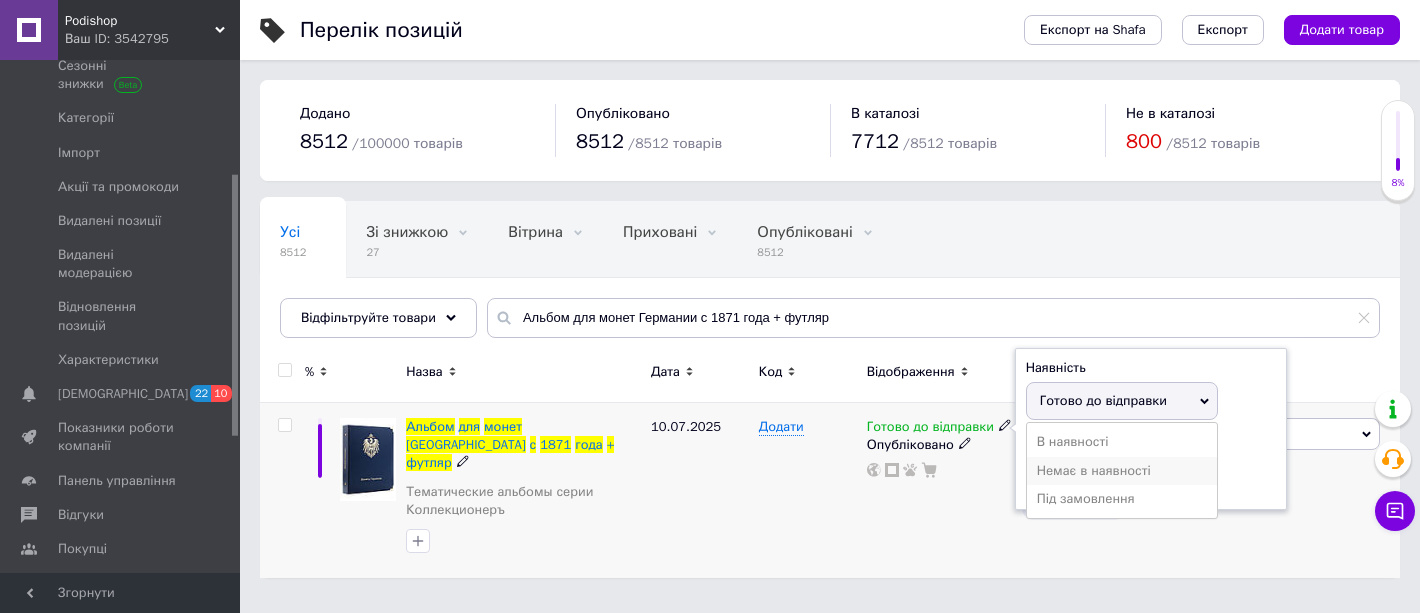 click on "Немає в наявності" at bounding box center [1122, 471] 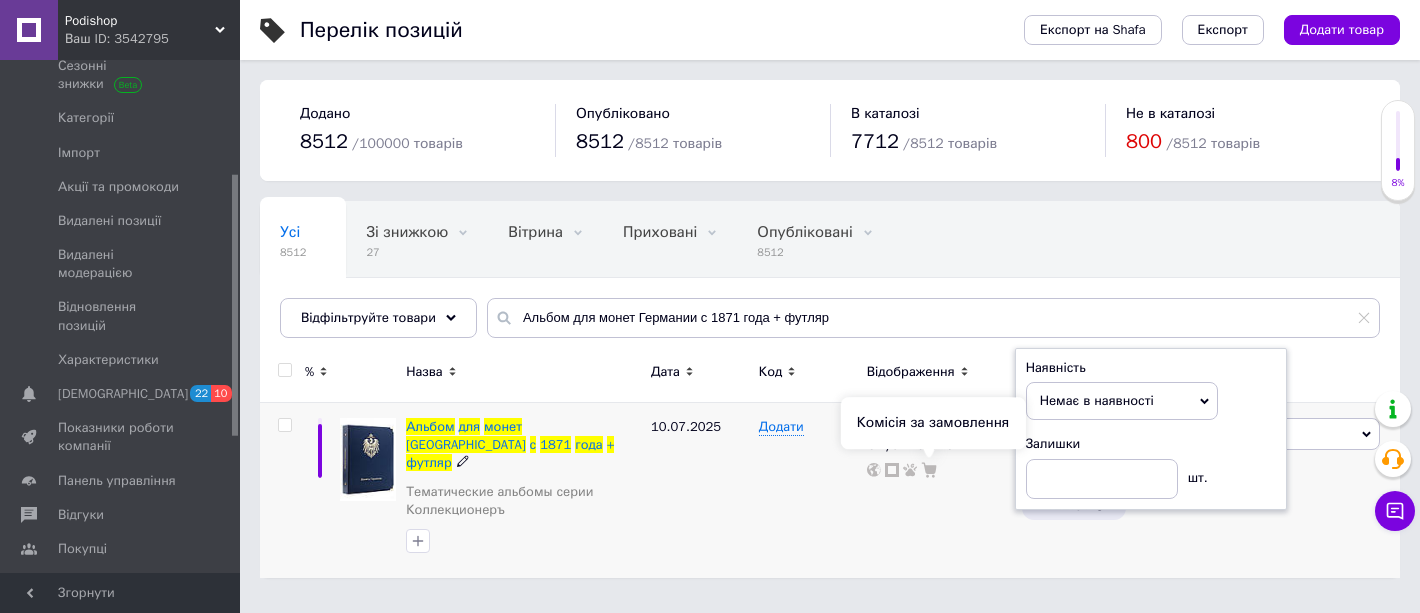 click 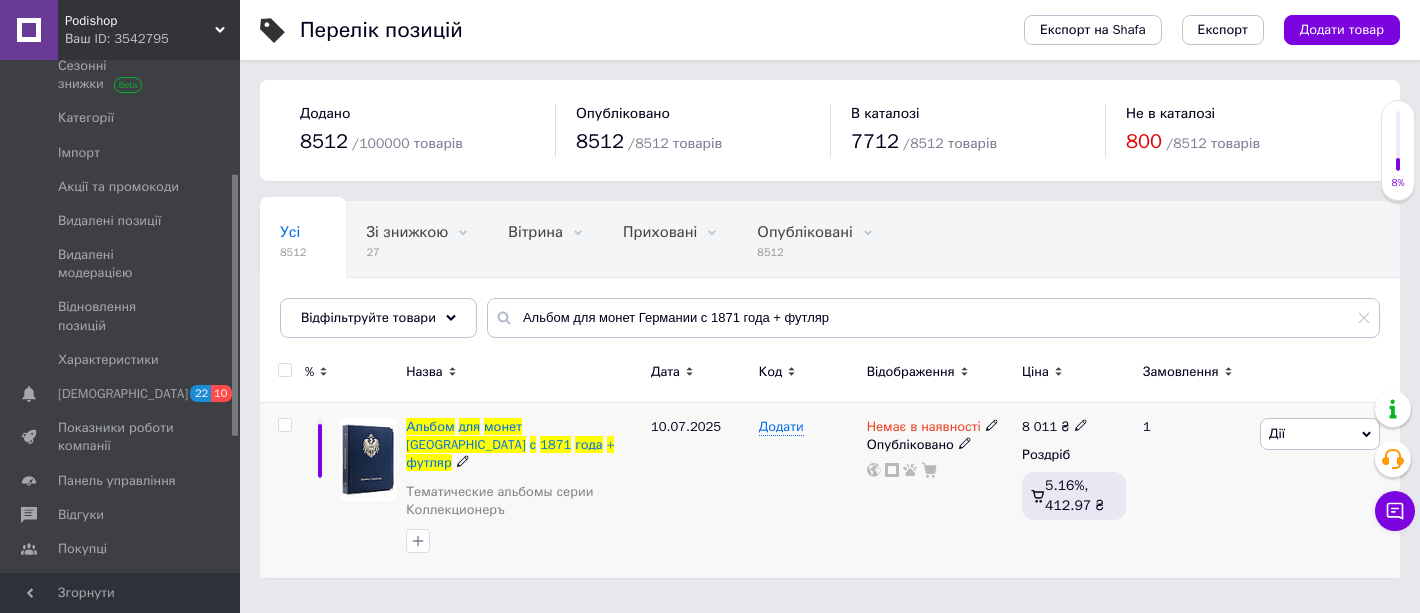 click on "Дії" at bounding box center [1277, 433] 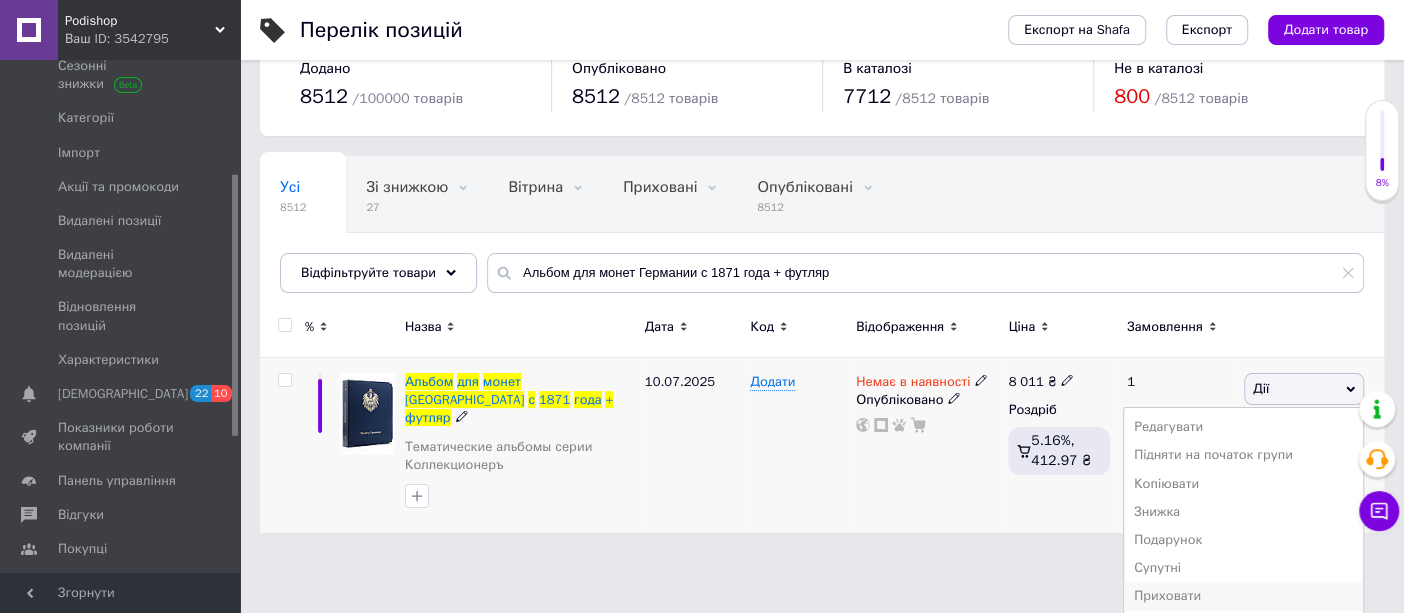 scroll, scrollTop: 158, scrollLeft: 0, axis: vertical 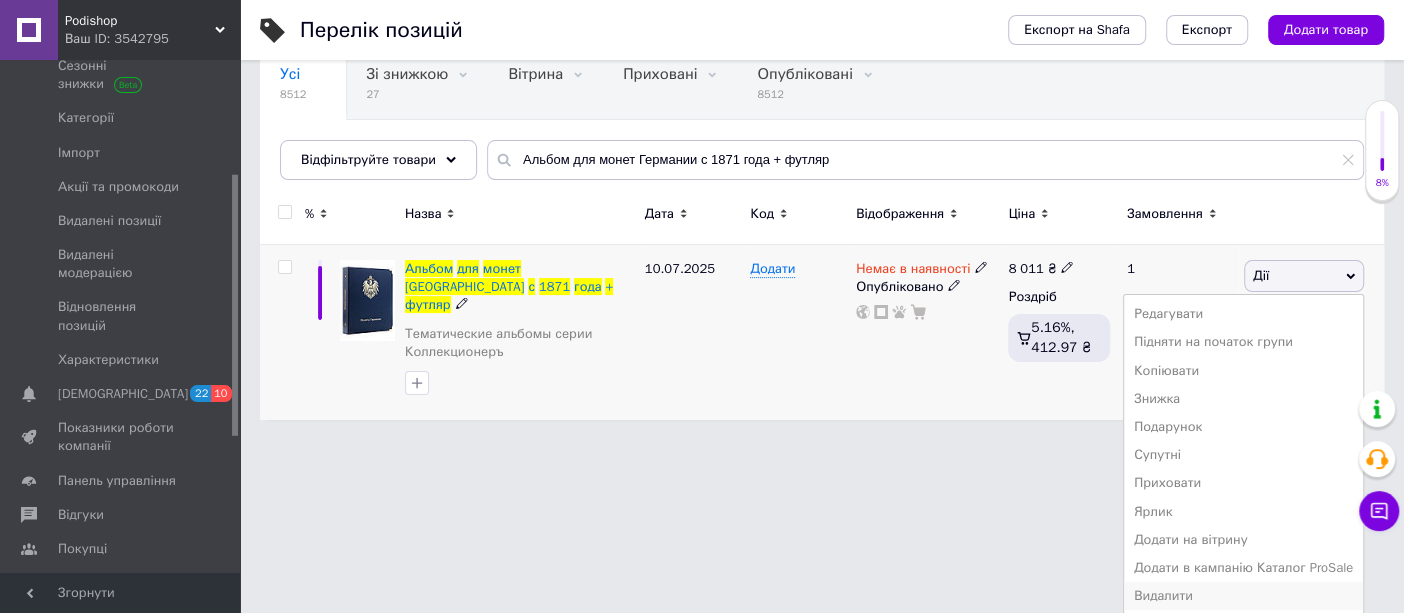click on "Видалити" at bounding box center [1243, 596] 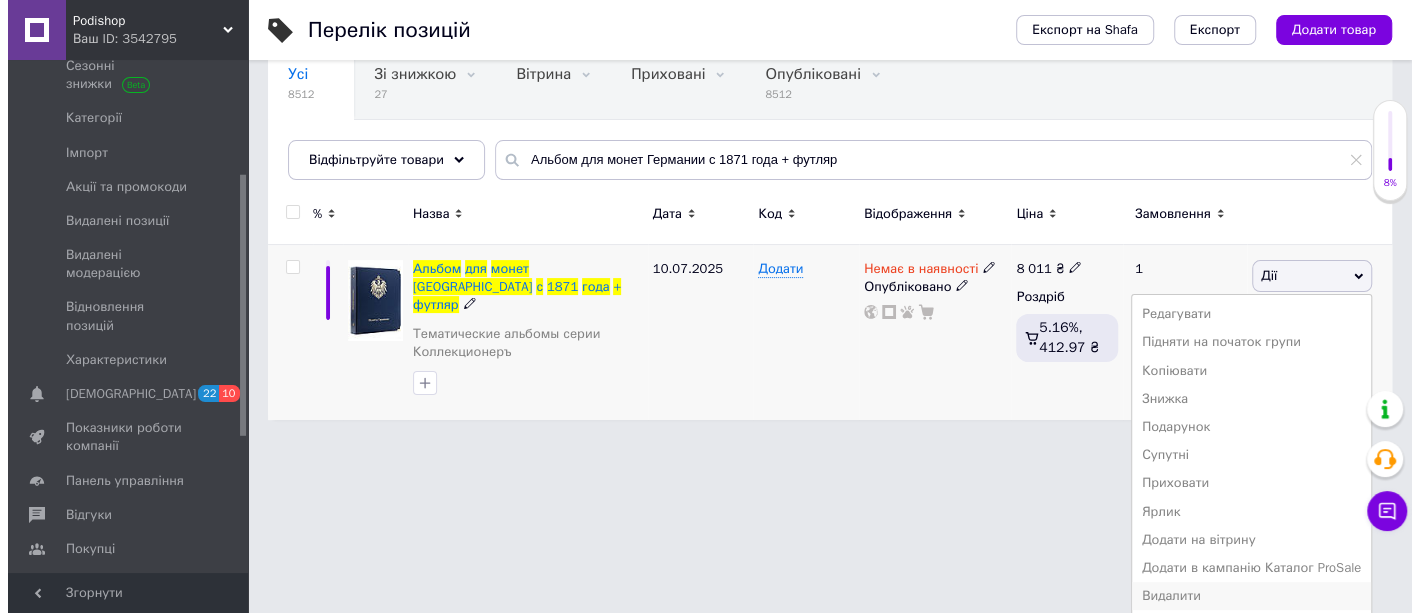 scroll, scrollTop: 0, scrollLeft: 0, axis: both 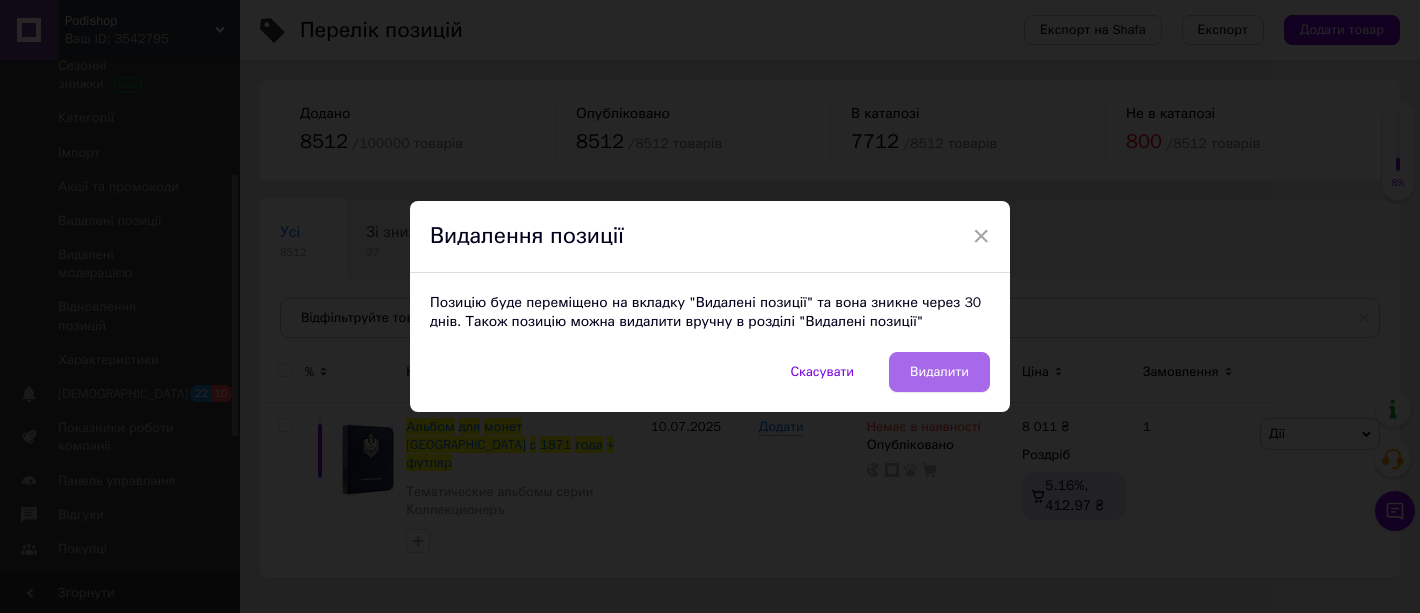 click on "Видалити" at bounding box center (939, 372) 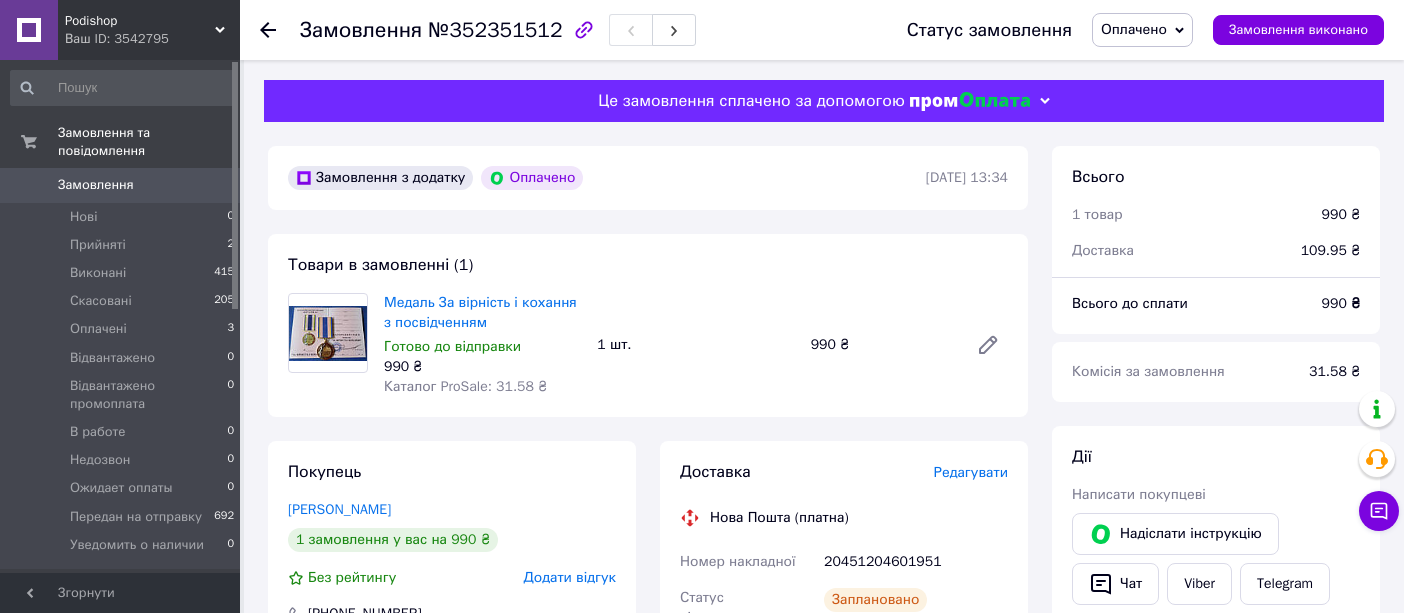 scroll, scrollTop: 111, scrollLeft: 0, axis: vertical 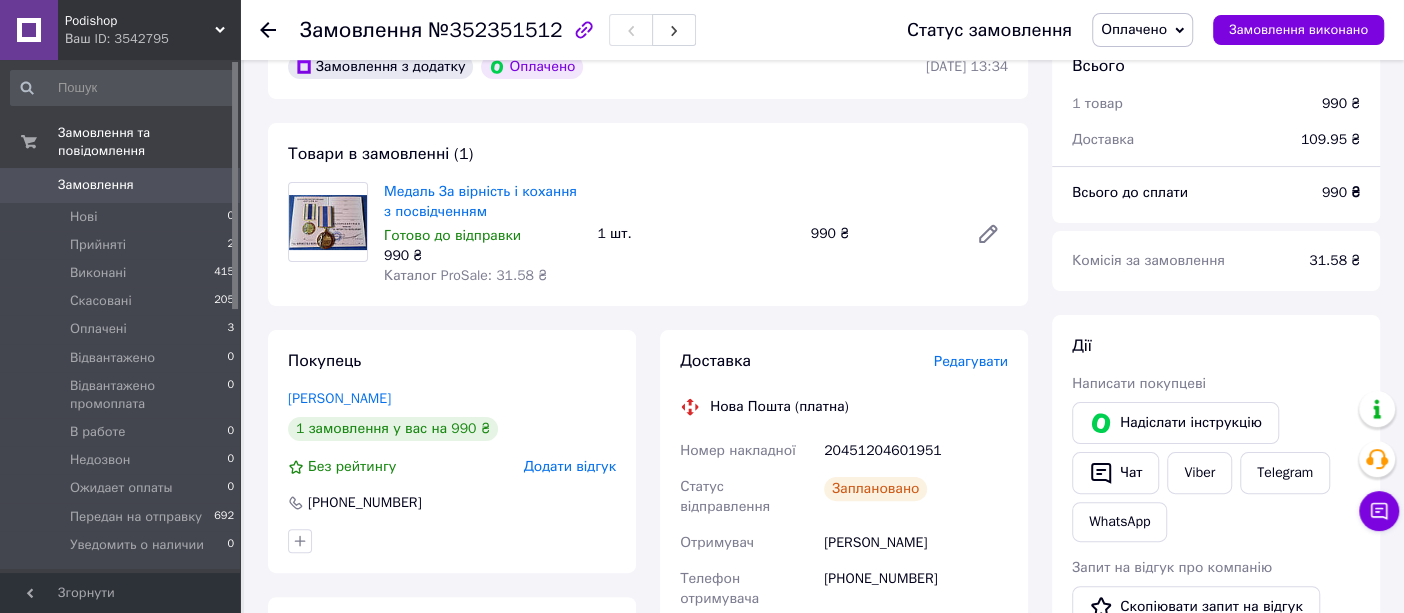 click on "Замовлення" at bounding box center (121, 185) 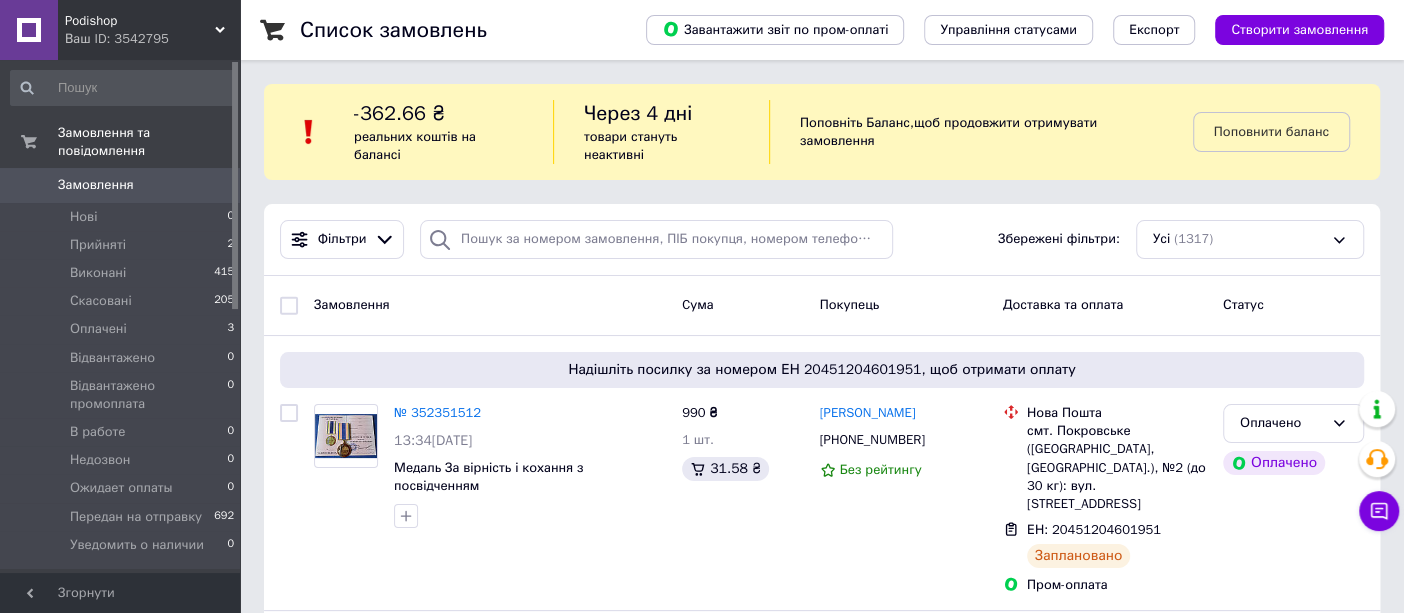 click on "Замовлення" at bounding box center [96, 185] 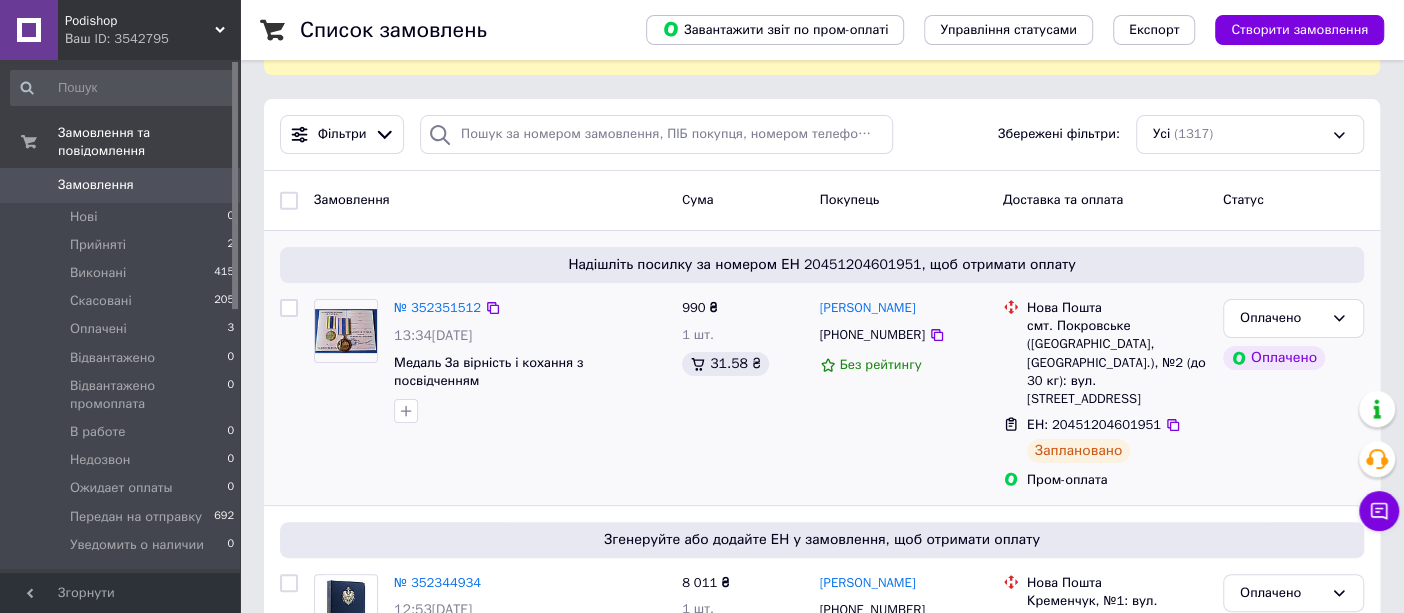 scroll, scrollTop: 111, scrollLeft: 0, axis: vertical 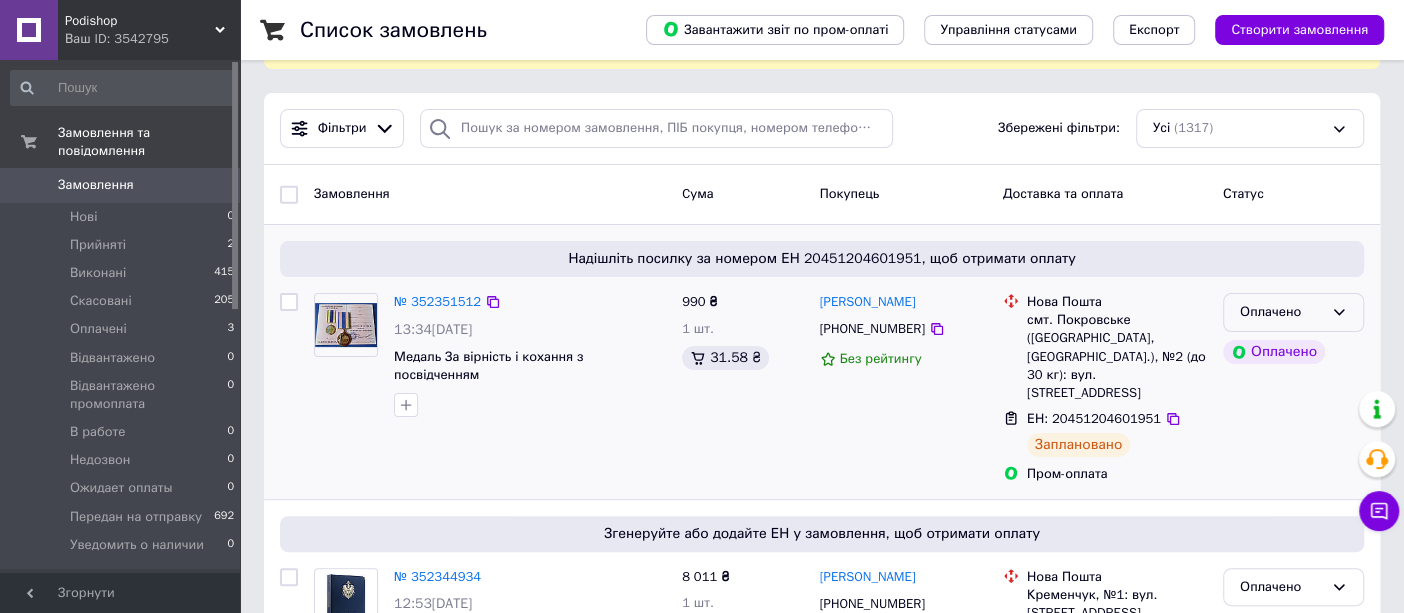 click on "Оплачено" at bounding box center (1281, 312) 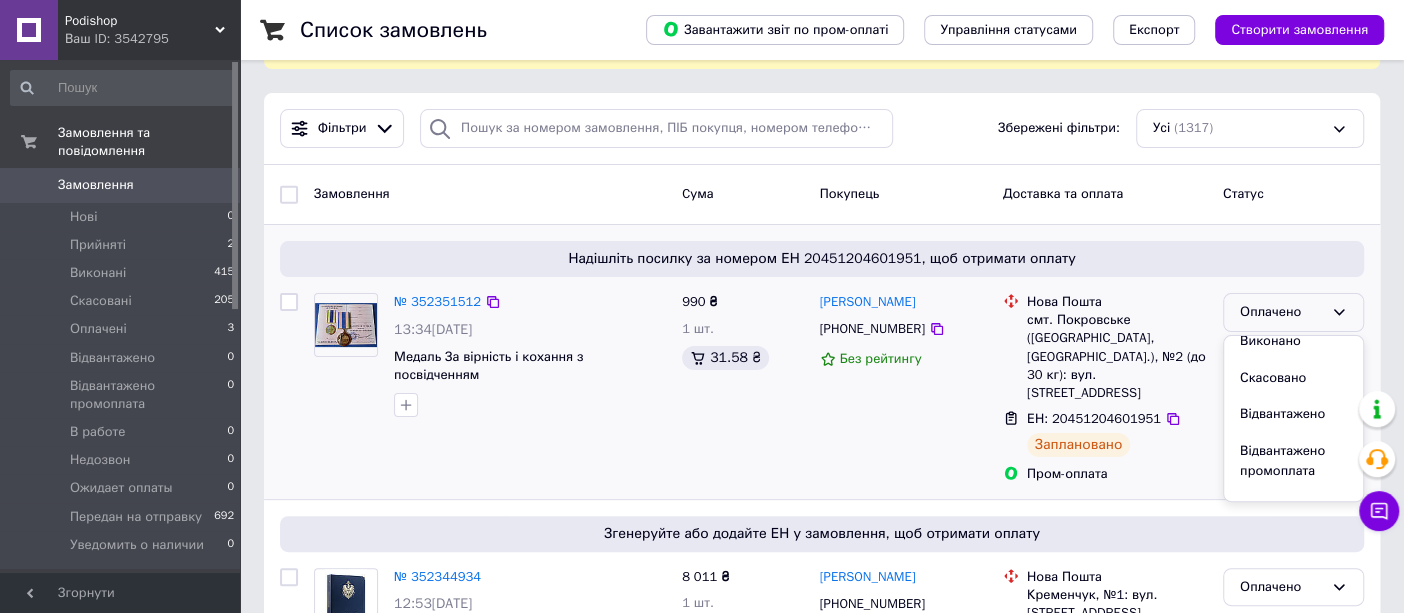 scroll, scrollTop: 222, scrollLeft: 0, axis: vertical 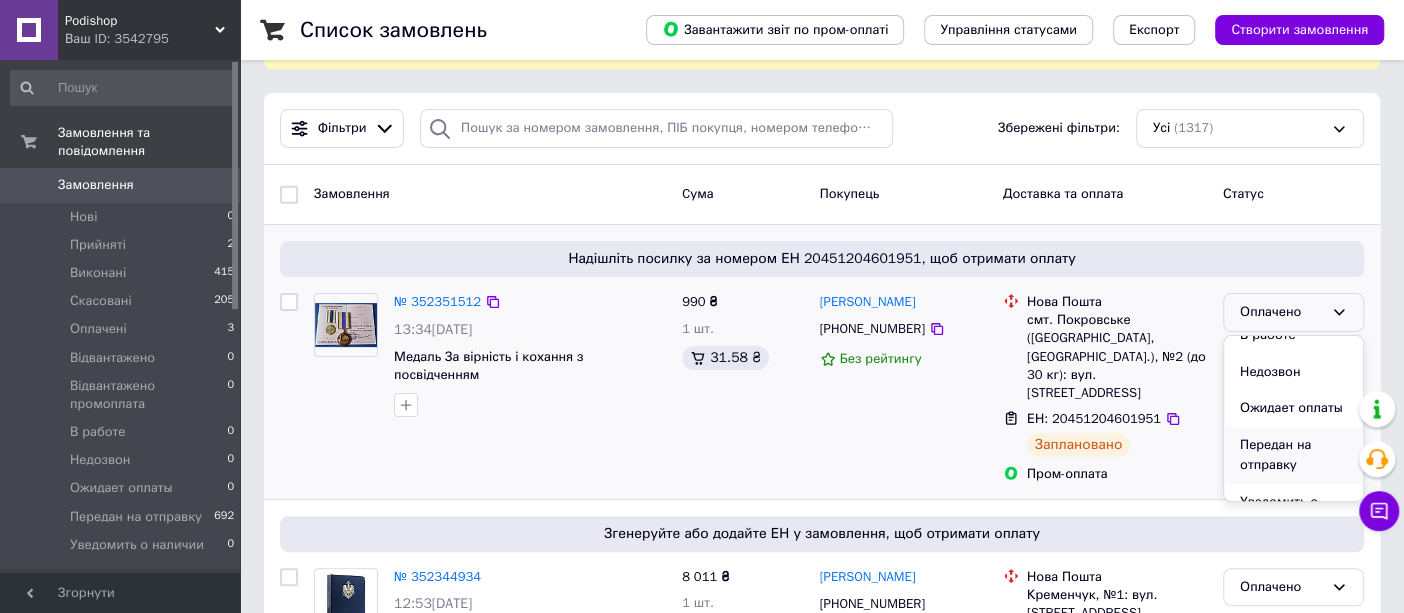 click on "Передан на отправку" at bounding box center (1293, 455) 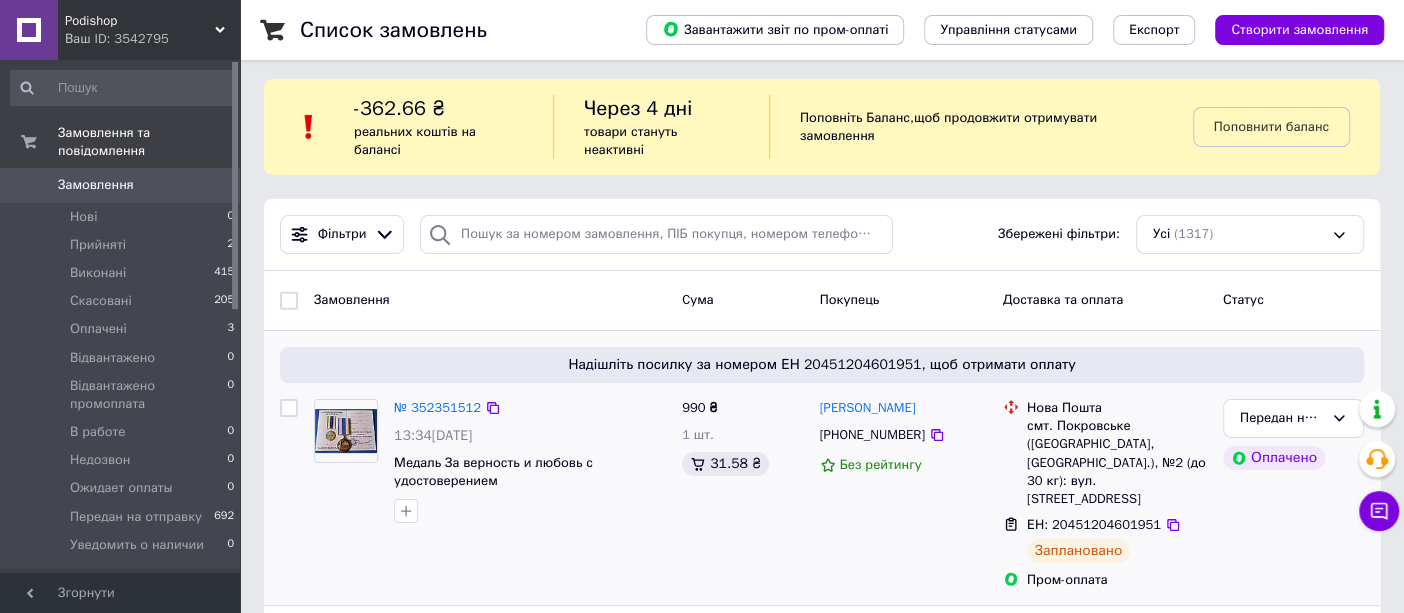 scroll, scrollTop: 0, scrollLeft: 0, axis: both 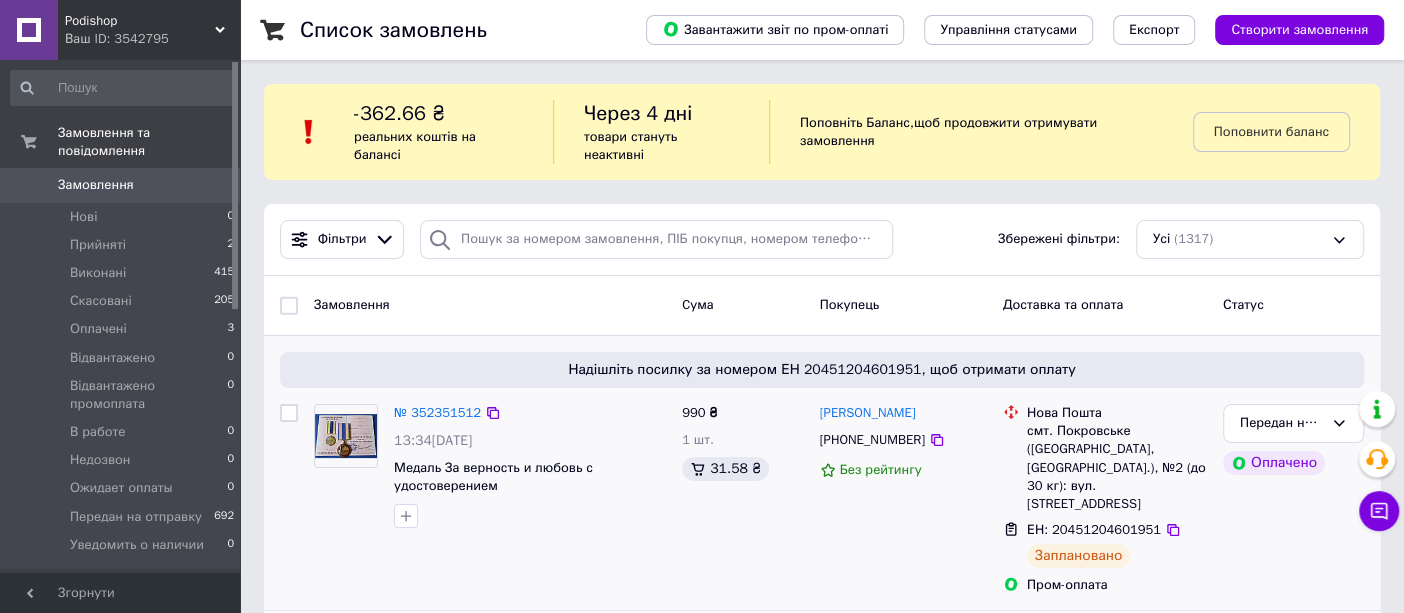 click on "Замовлення" at bounding box center (96, 185) 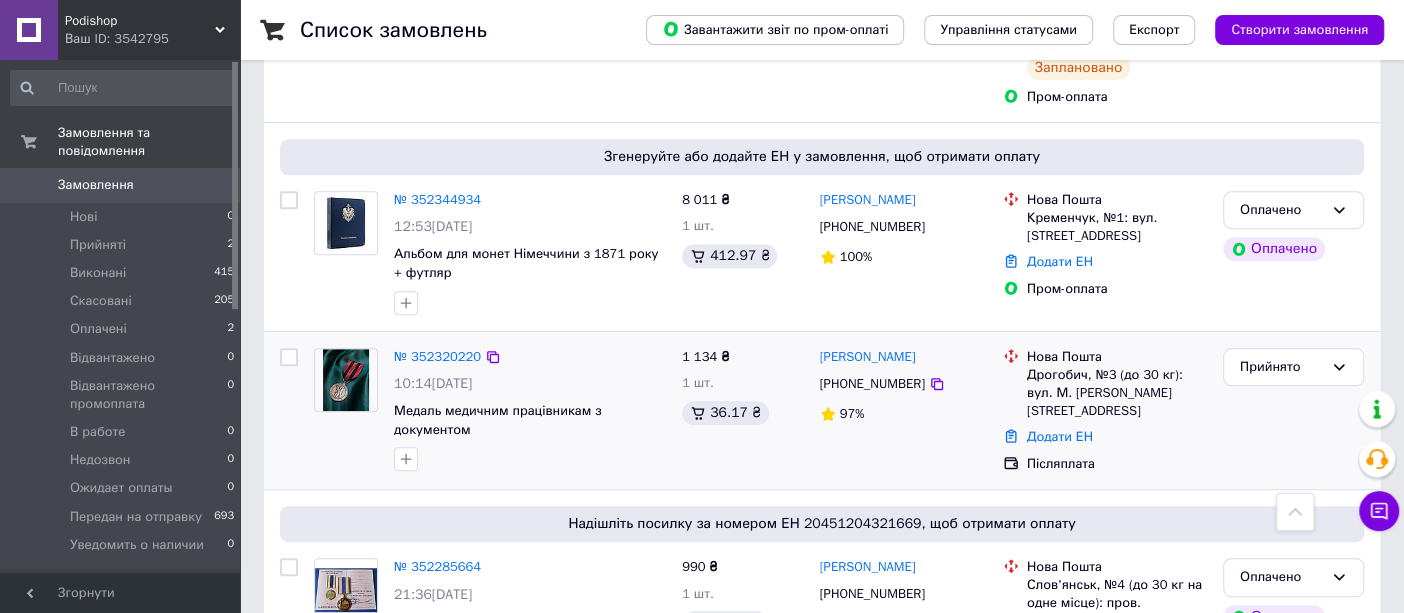 scroll, scrollTop: 555, scrollLeft: 0, axis: vertical 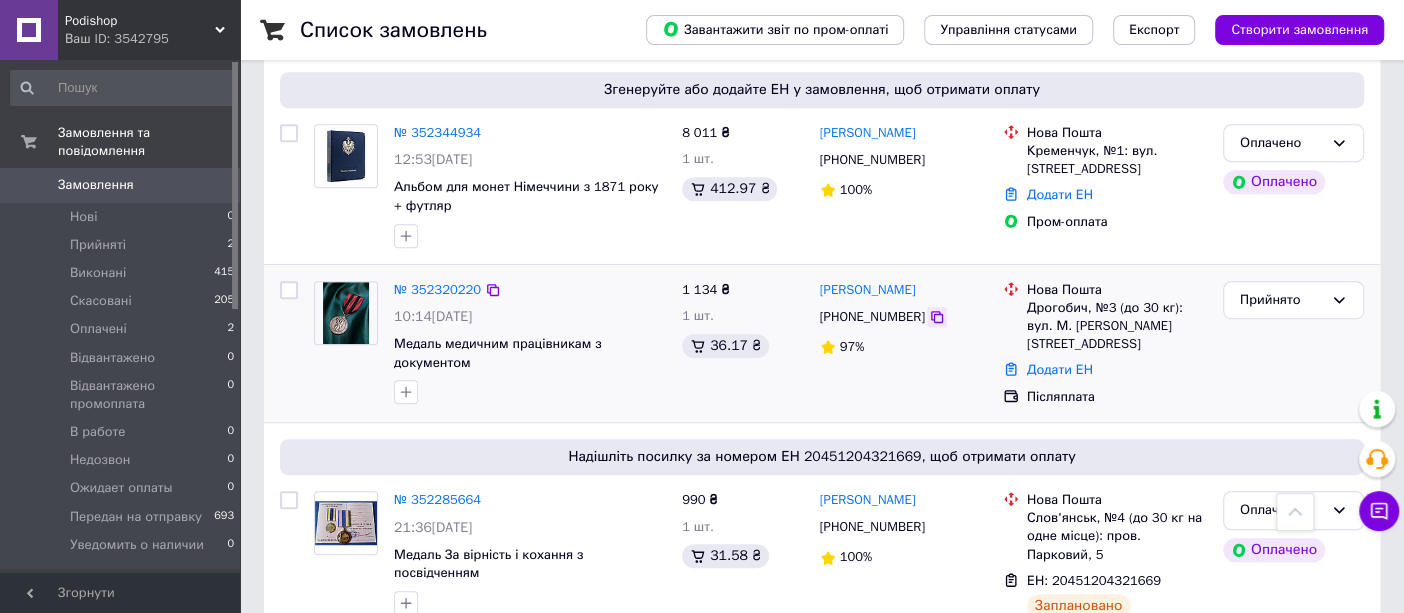 click 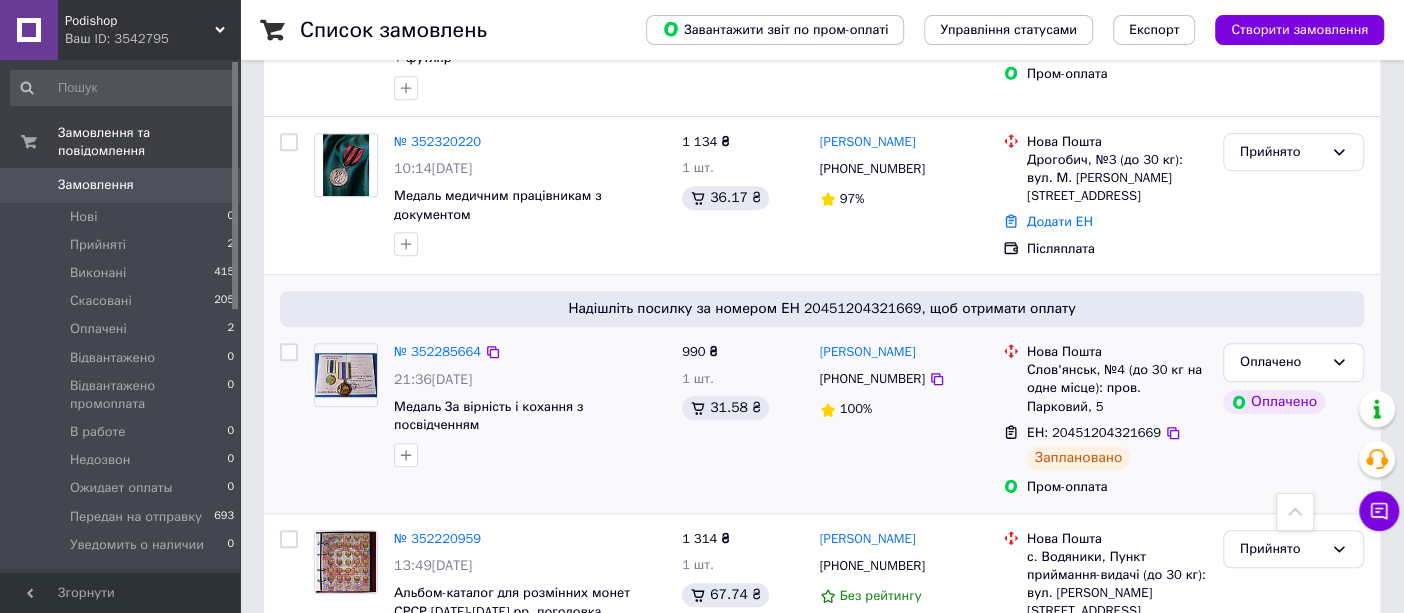 scroll, scrollTop: 777, scrollLeft: 0, axis: vertical 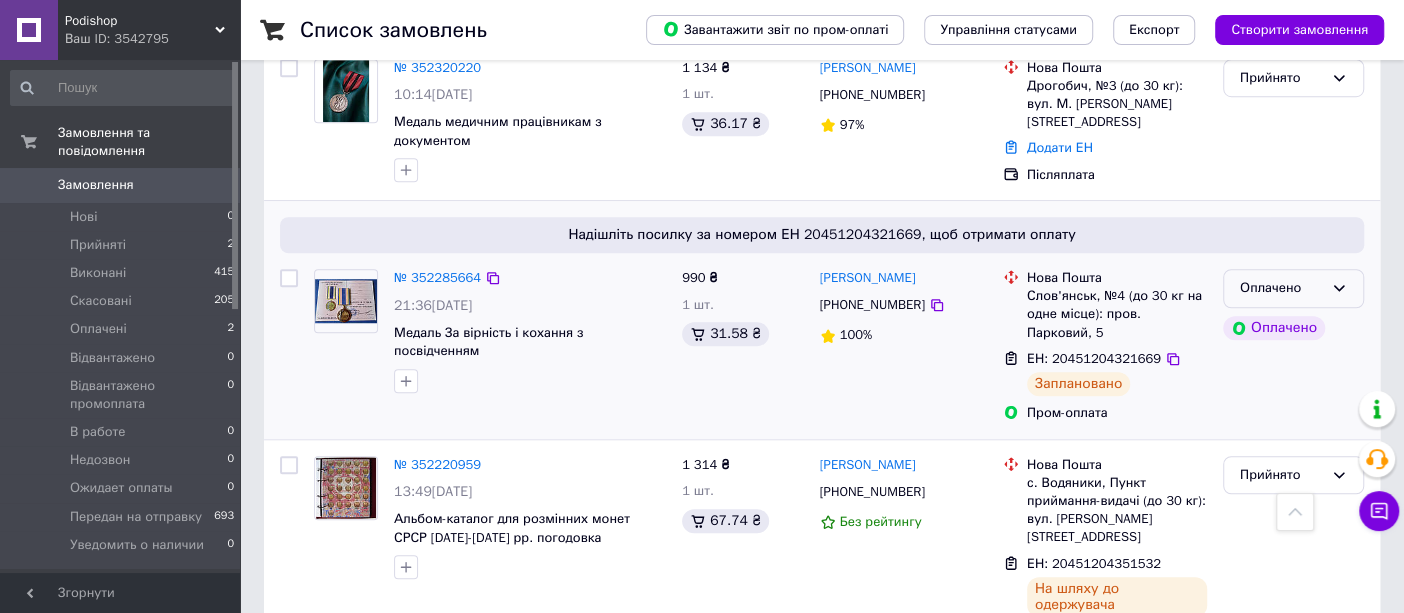 click on "Оплачено" at bounding box center (1281, 288) 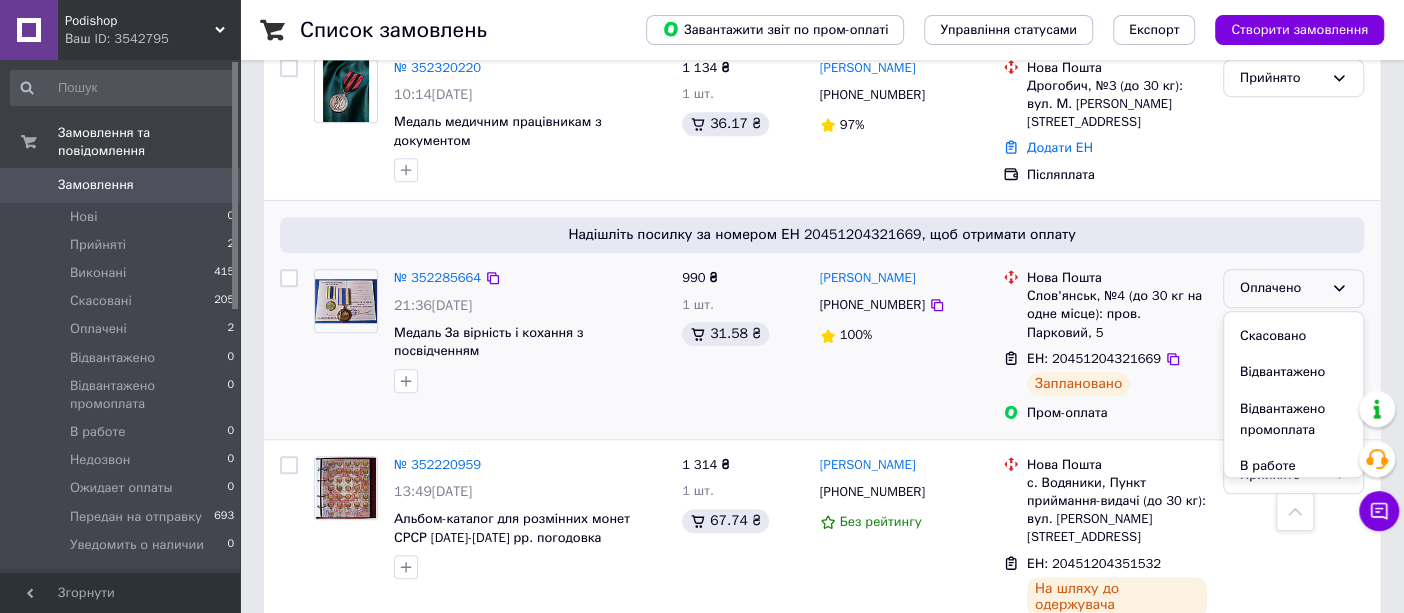 scroll, scrollTop: 222, scrollLeft: 0, axis: vertical 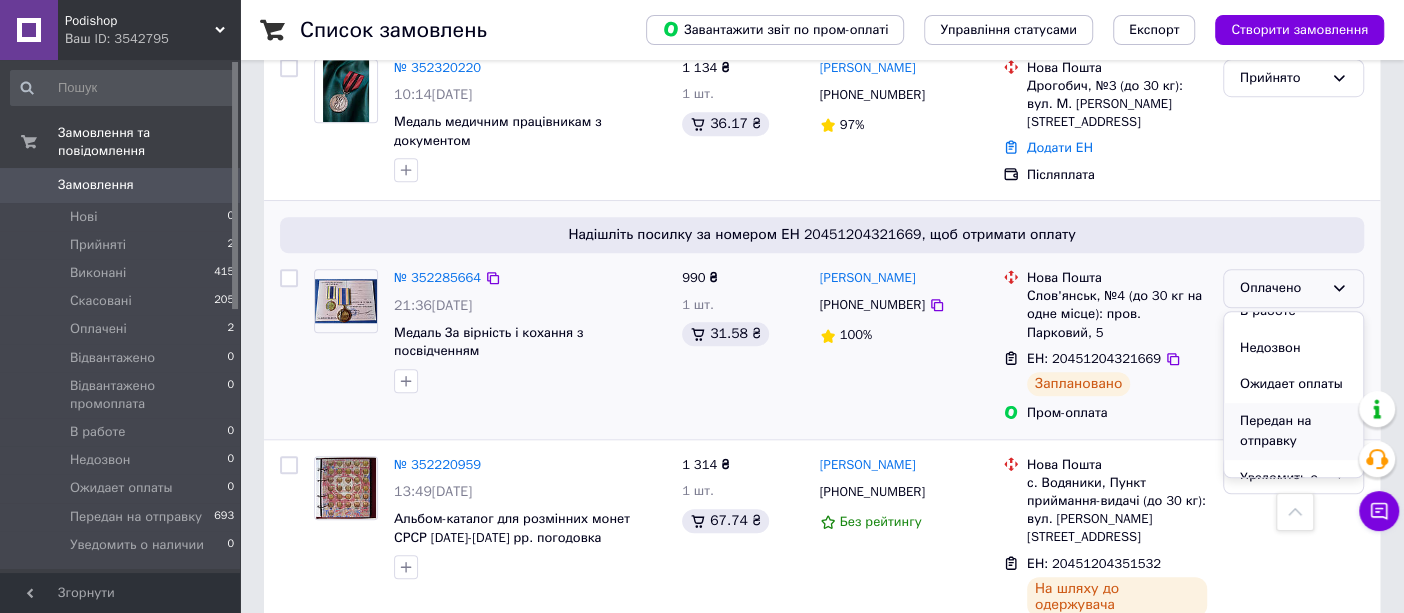 click on "Передан на отправку" at bounding box center (1293, 431) 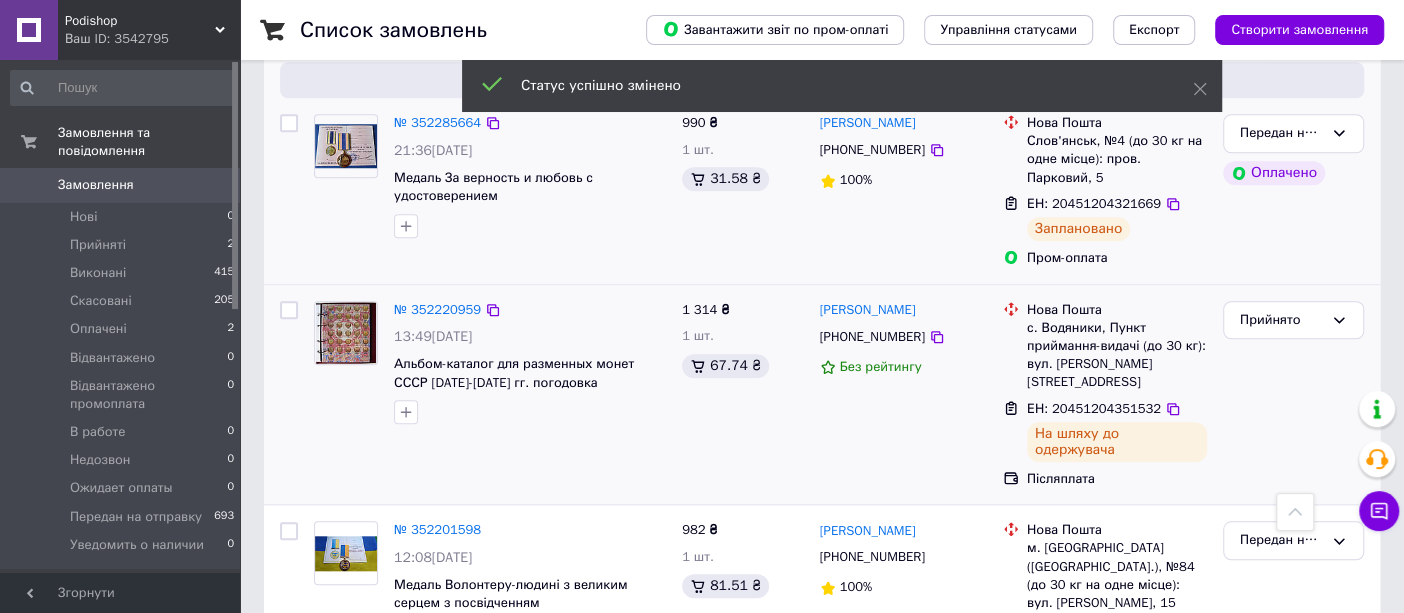 scroll, scrollTop: 1000, scrollLeft: 0, axis: vertical 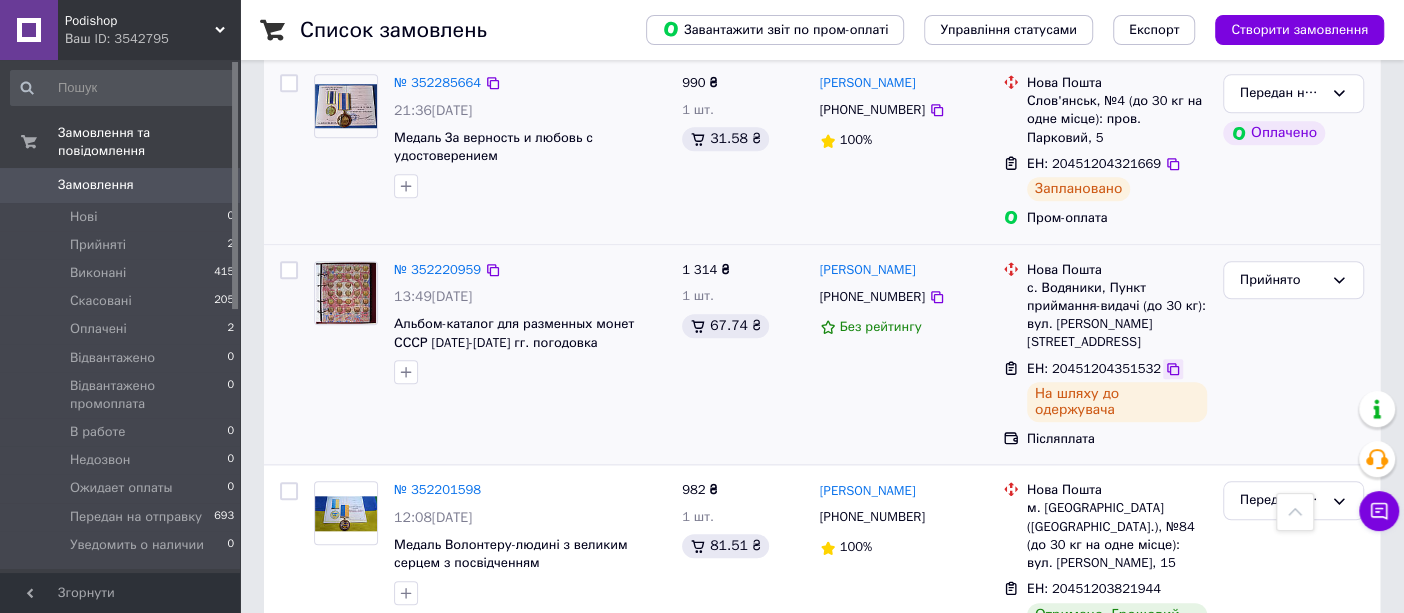 click 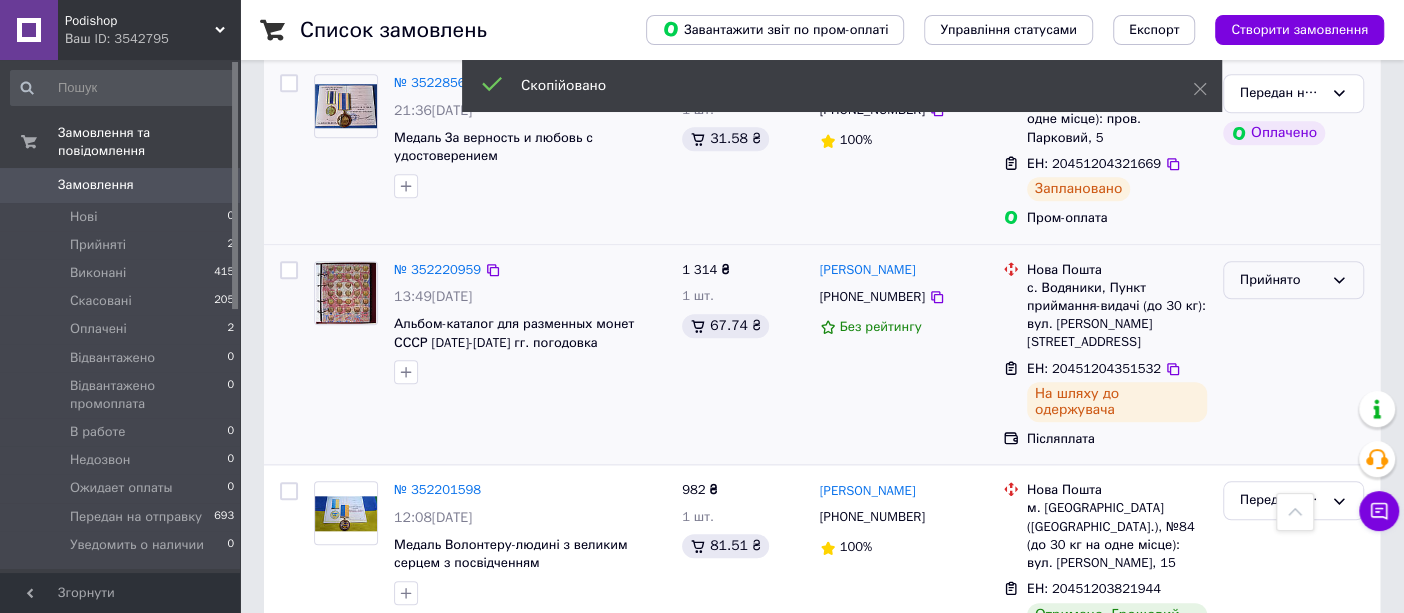 click on "Прийнято" at bounding box center (1281, 280) 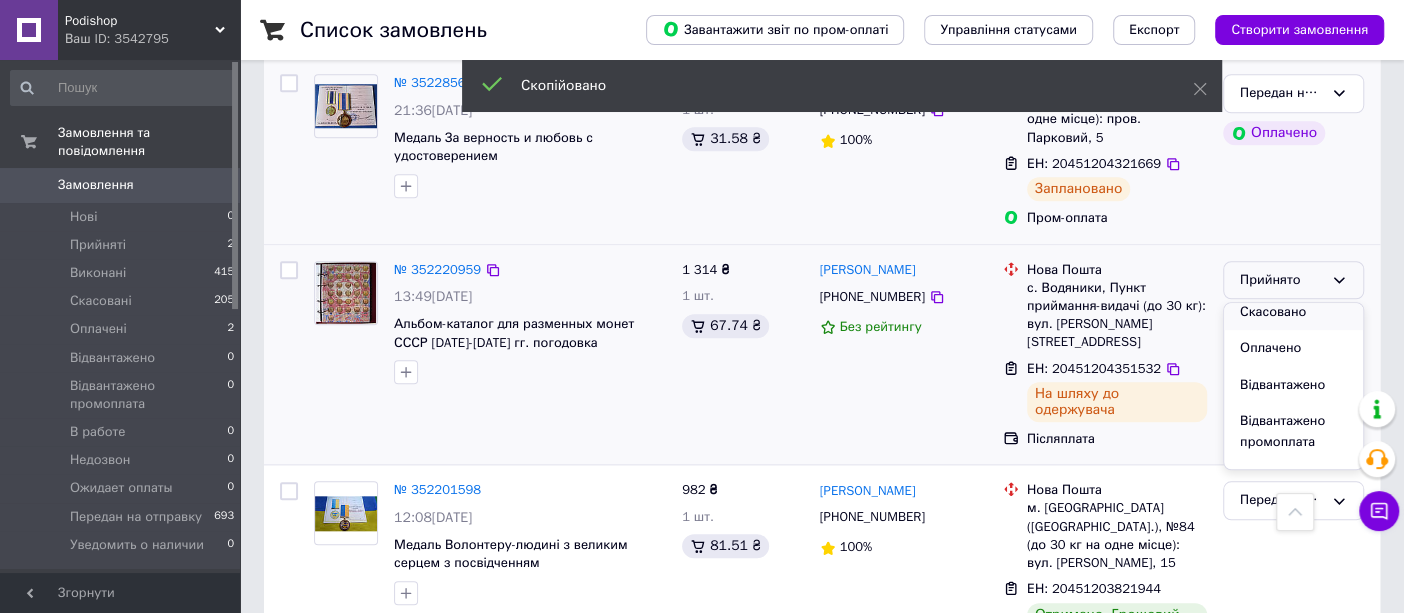 scroll, scrollTop: 222, scrollLeft: 0, axis: vertical 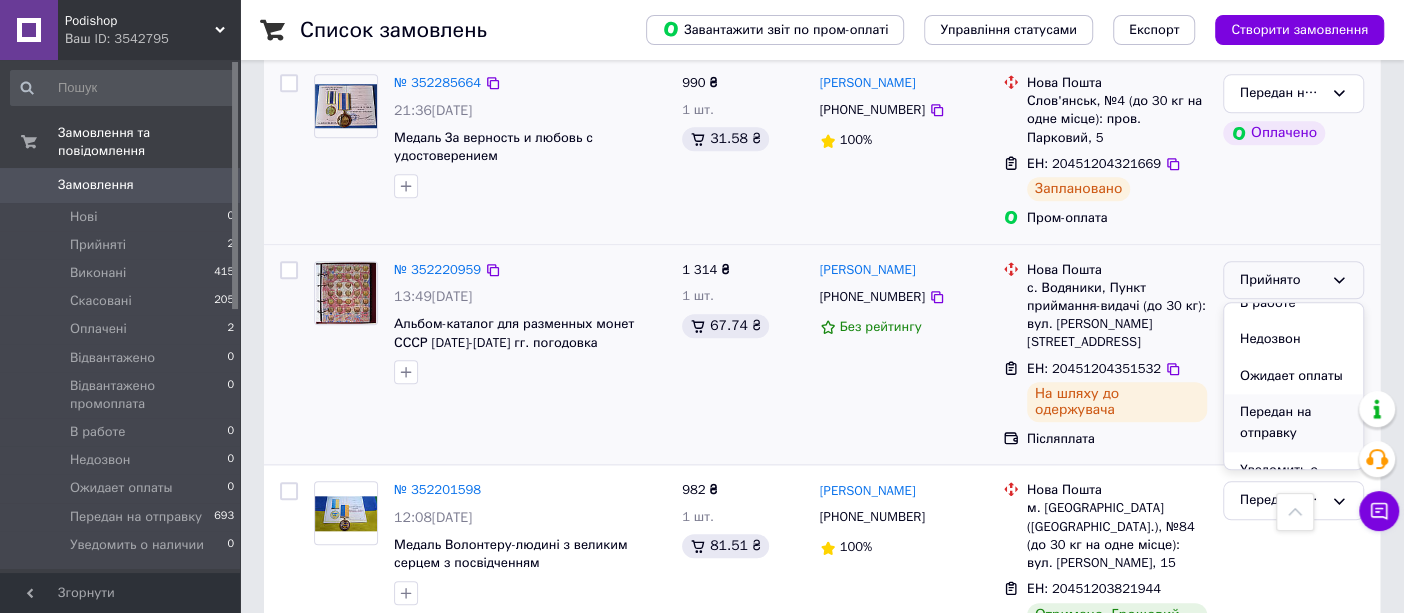 click on "Передан на отправку" at bounding box center (1293, 422) 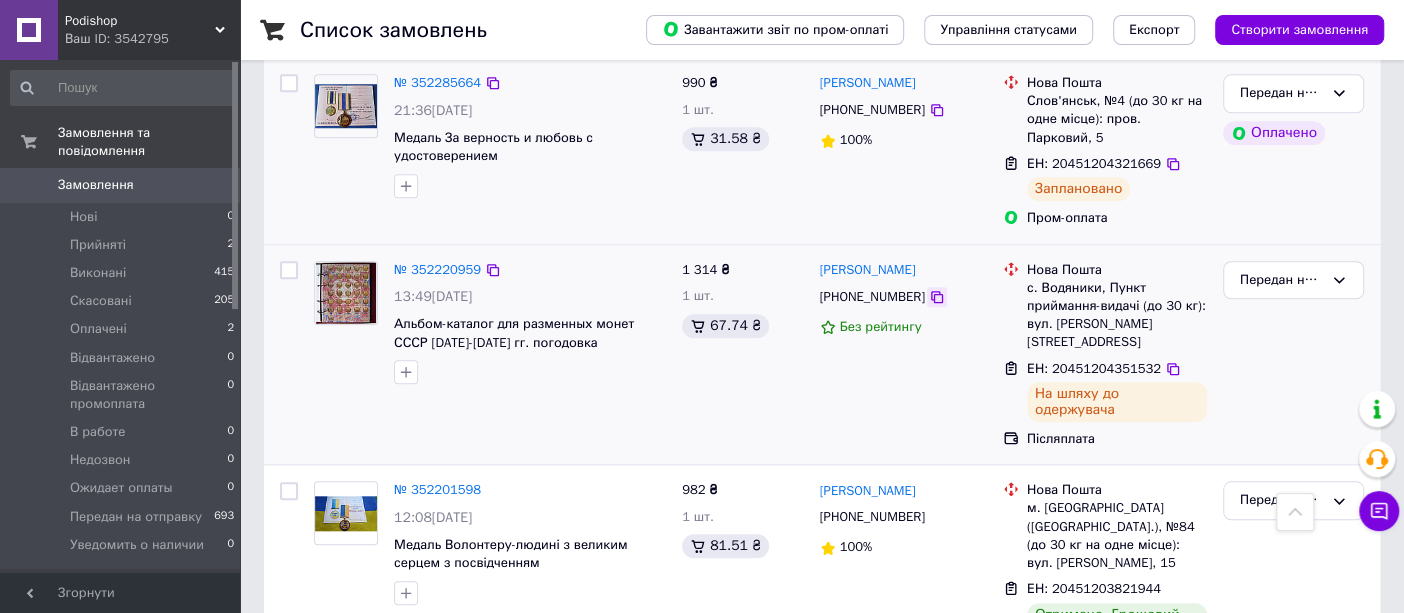 click 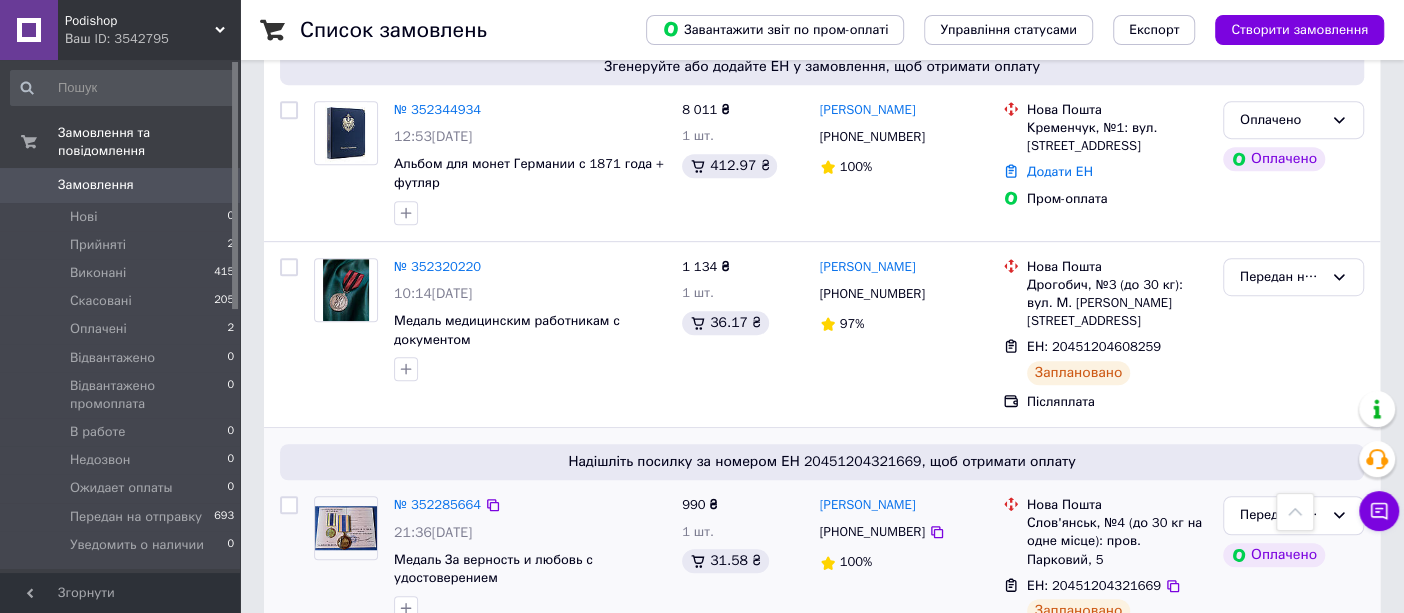 scroll, scrollTop: 555, scrollLeft: 0, axis: vertical 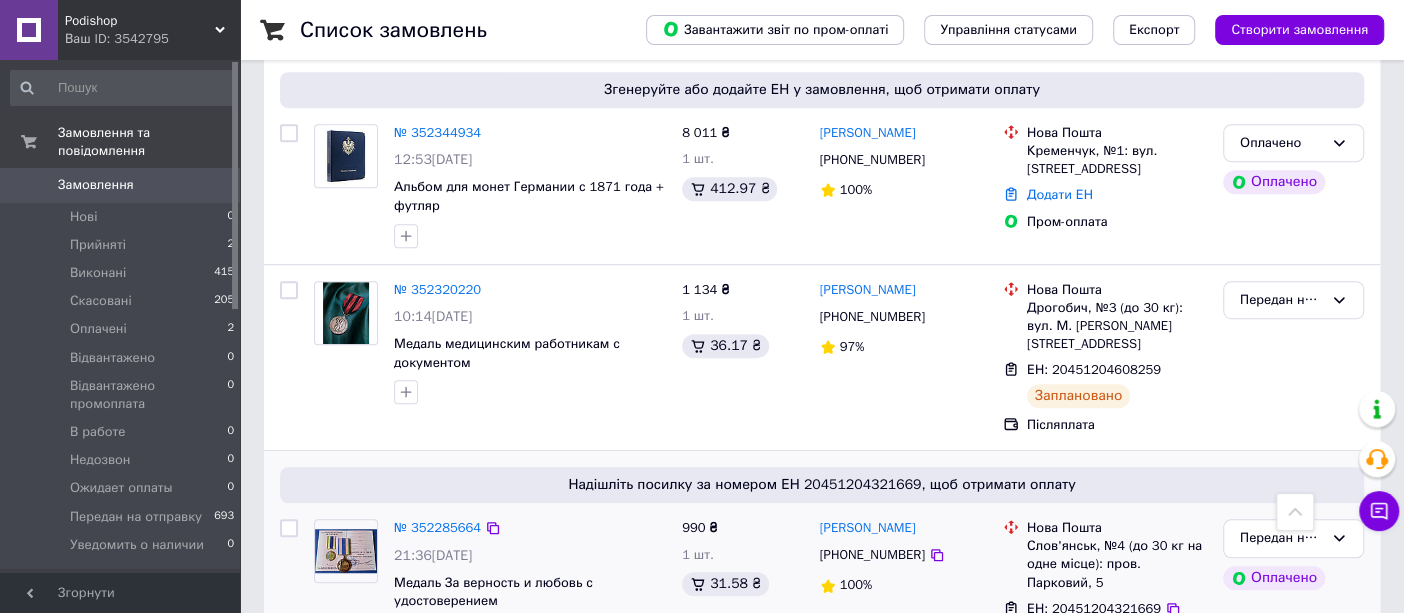 click on "Замовлення 0" at bounding box center (123, 185) 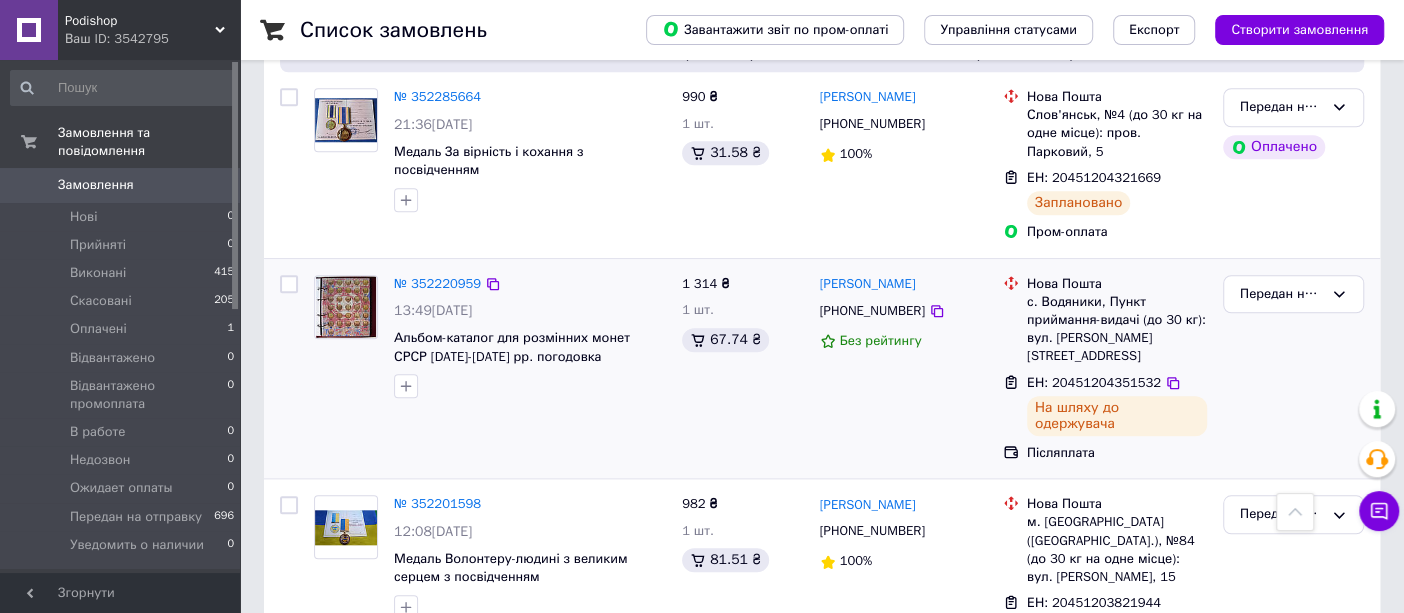 scroll, scrollTop: 1000, scrollLeft: 0, axis: vertical 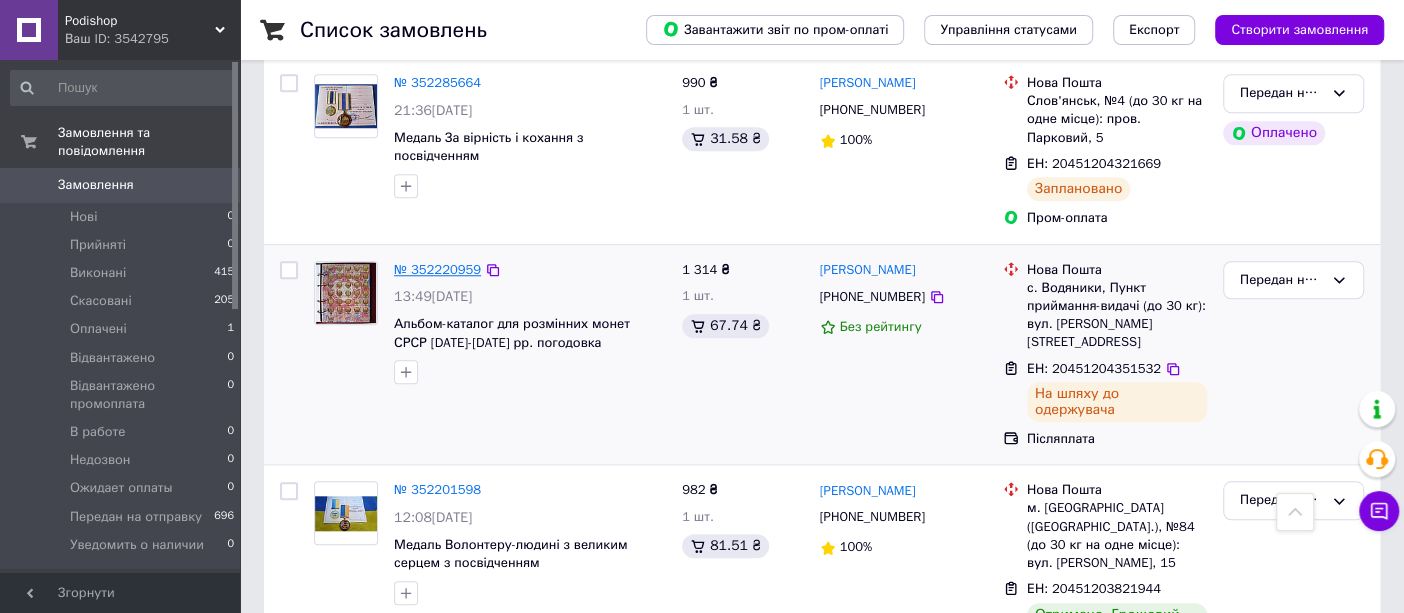 click on "№ 352220959" at bounding box center [437, 269] 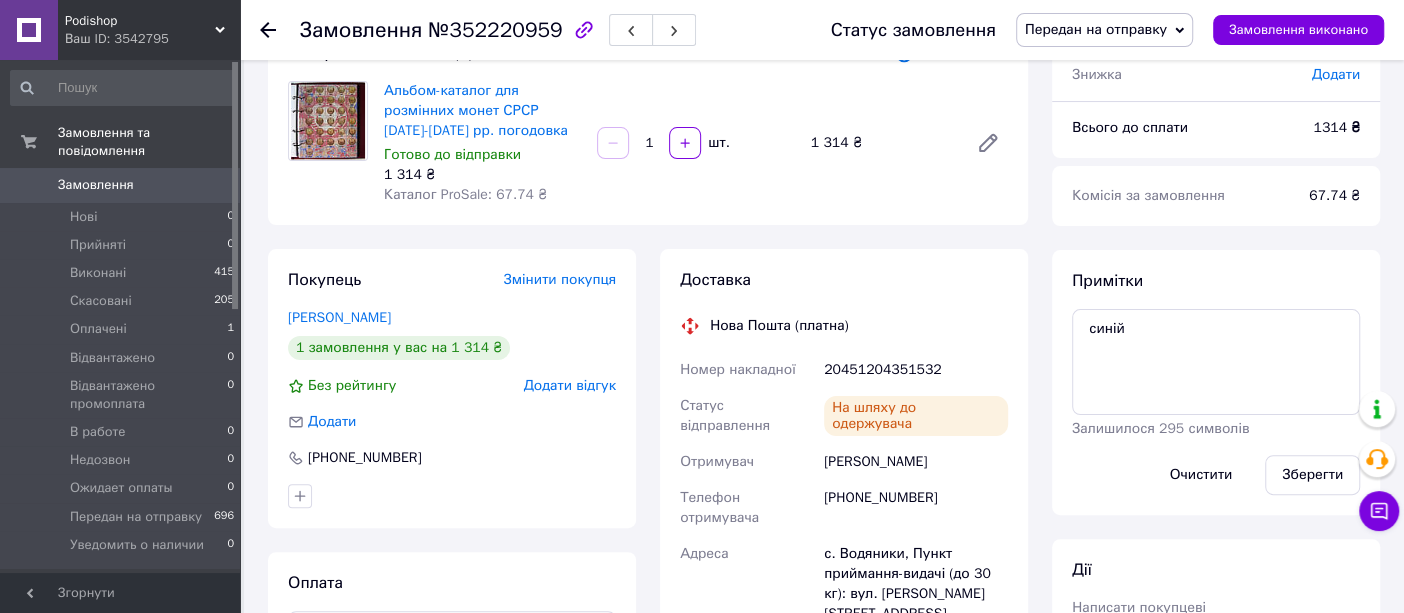 scroll, scrollTop: 39, scrollLeft: 0, axis: vertical 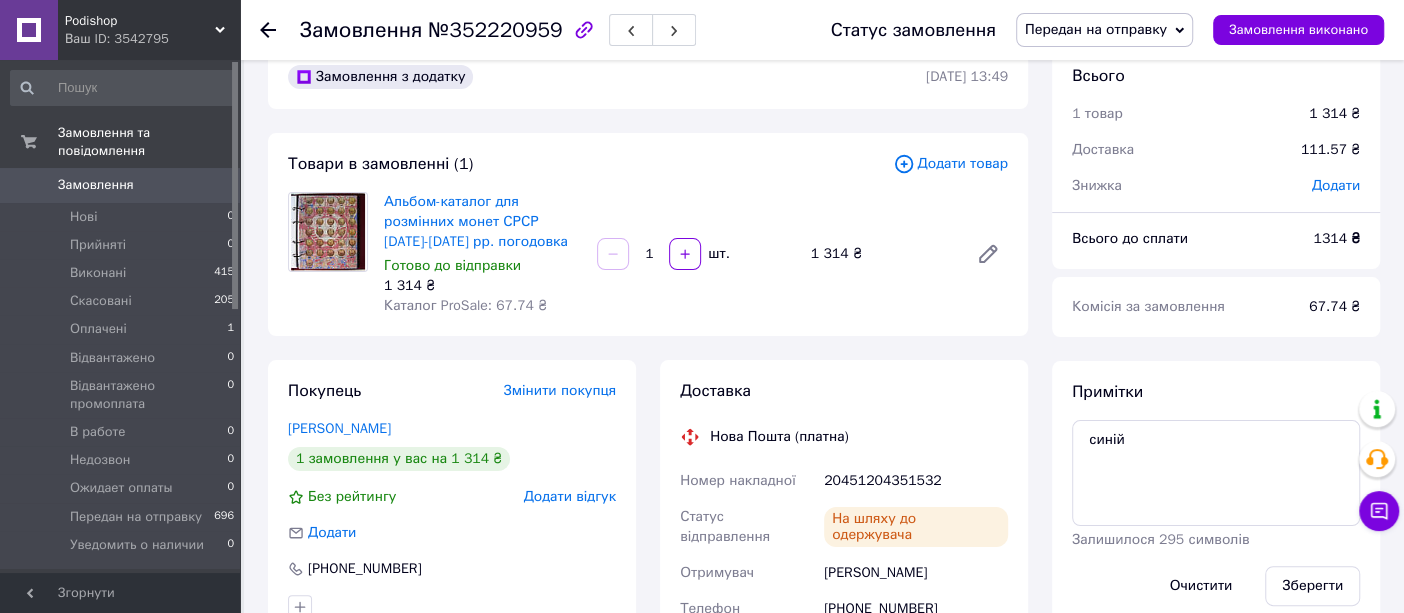 click on "Замовлення" at bounding box center [121, 185] 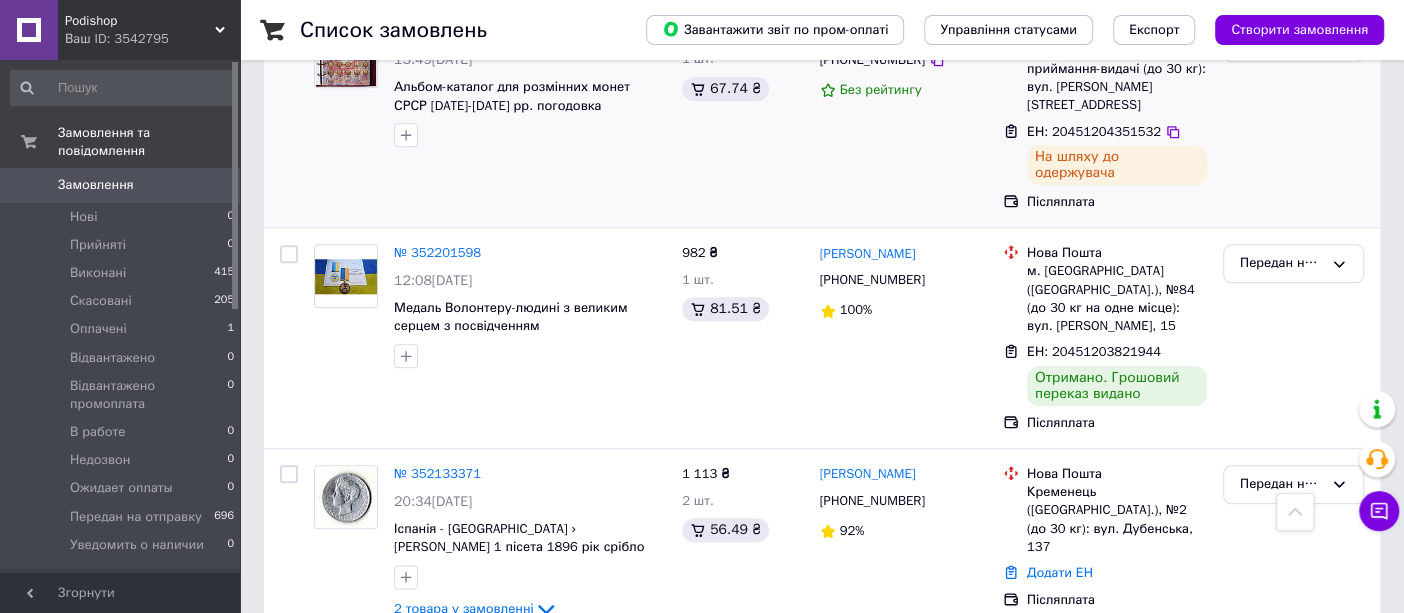 scroll, scrollTop: 1333, scrollLeft: 0, axis: vertical 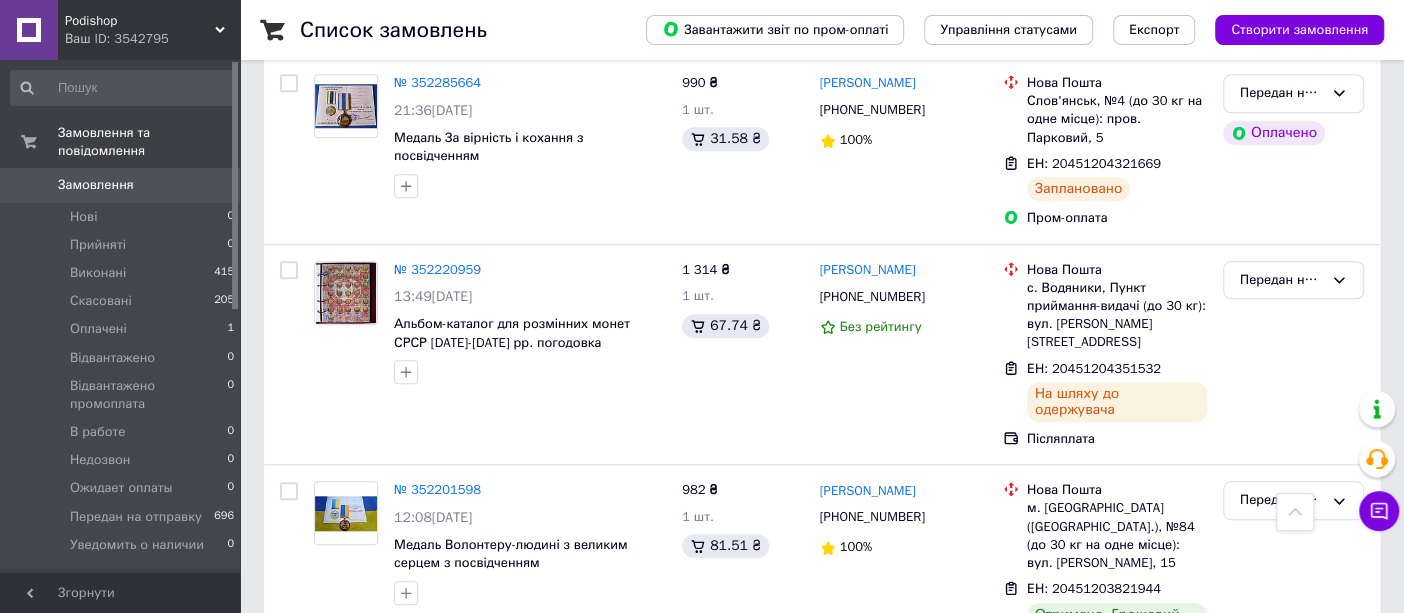 click on "Замовлення" at bounding box center (96, 185) 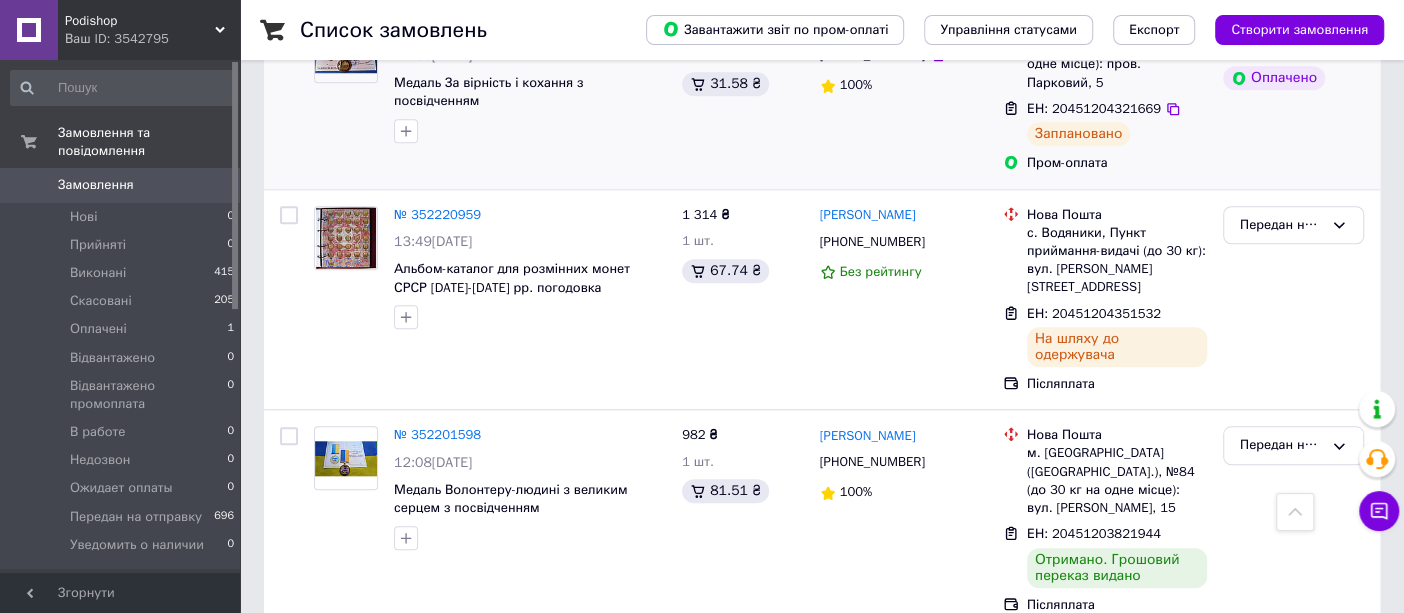 scroll, scrollTop: 1111, scrollLeft: 0, axis: vertical 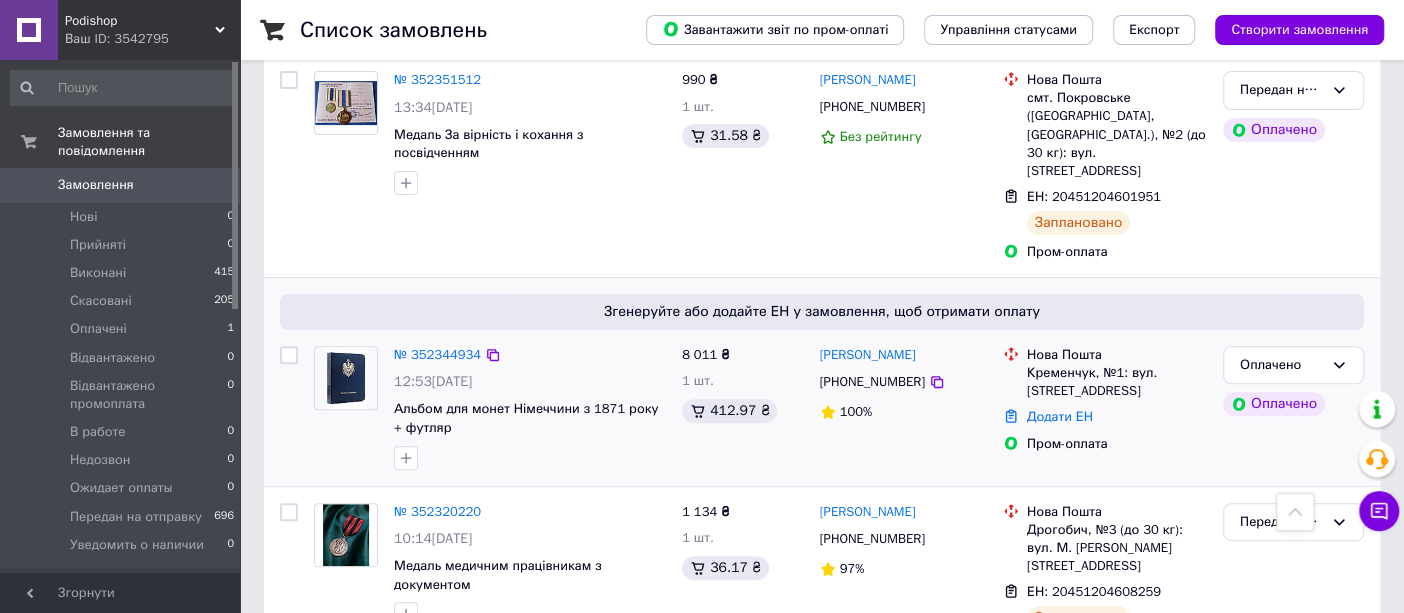 drag, startPoint x: 919, startPoint y: 365, endPoint x: 681, endPoint y: 414, distance: 242.99178 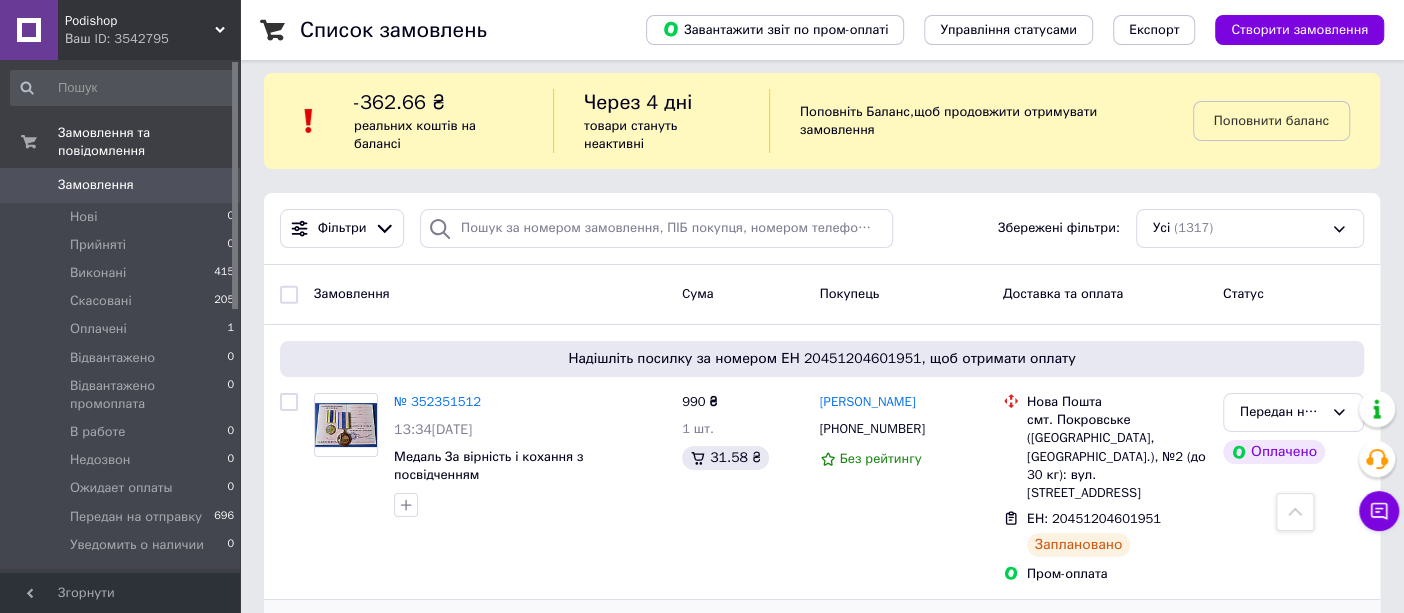 scroll, scrollTop: 0, scrollLeft: 0, axis: both 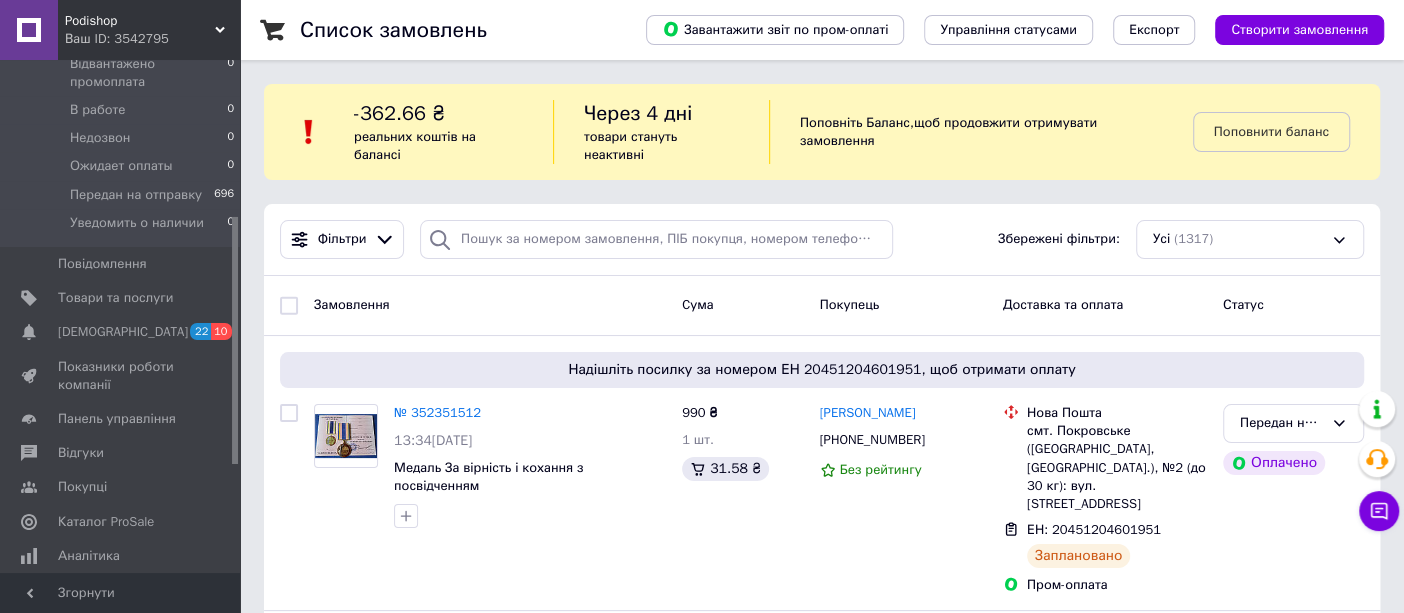 drag, startPoint x: 108, startPoint y: 317, endPoint x: 146, endPoint y: 352, distance: 51.662365 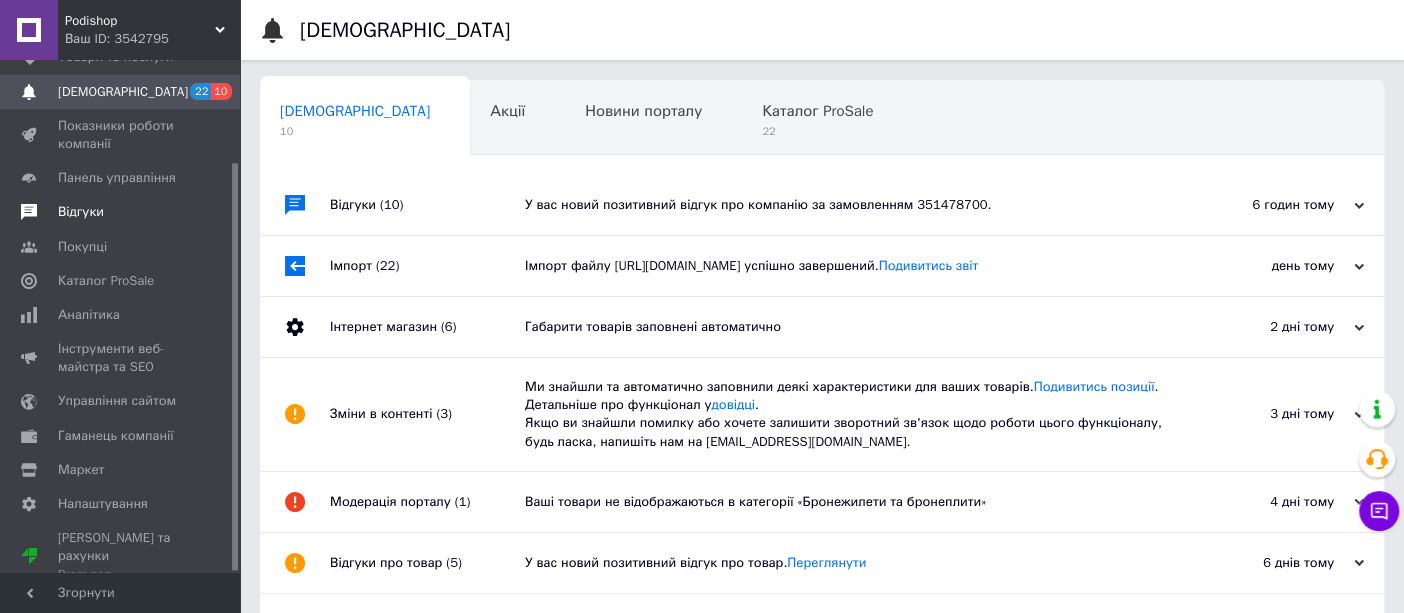 click on "Відгуки" at bounding box center [123, 212] 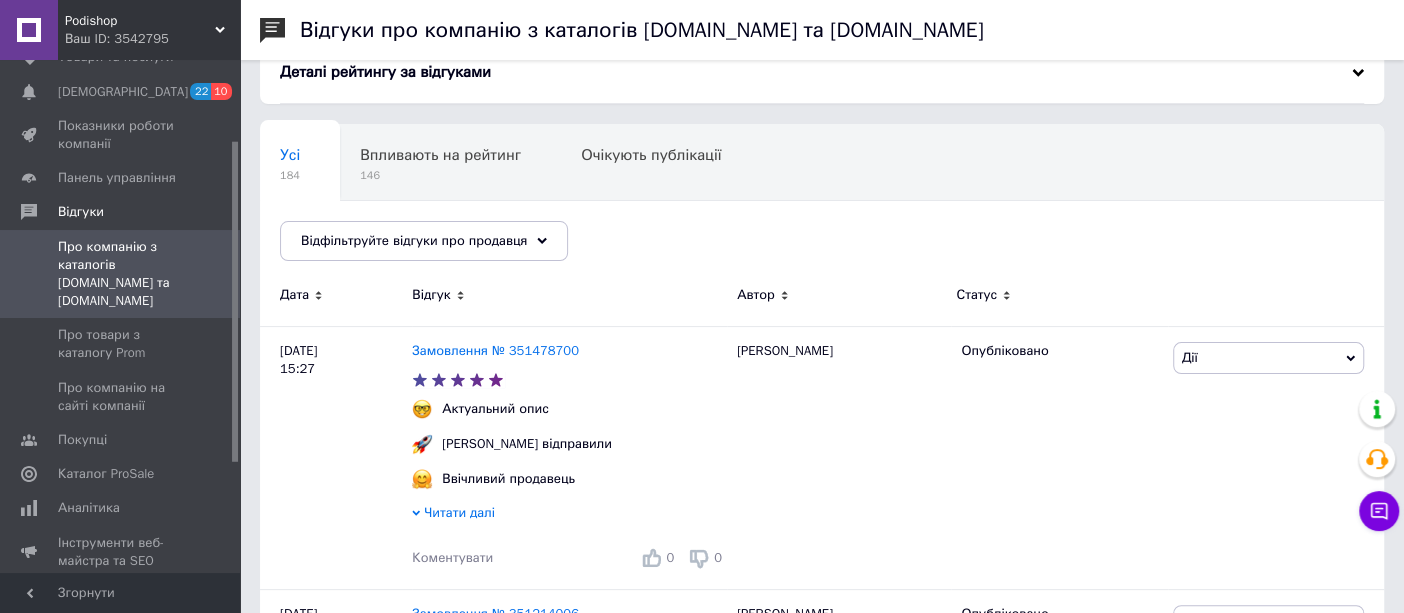 scroll, scrollTop: 111, scrollLeft: 0, axis: vertical 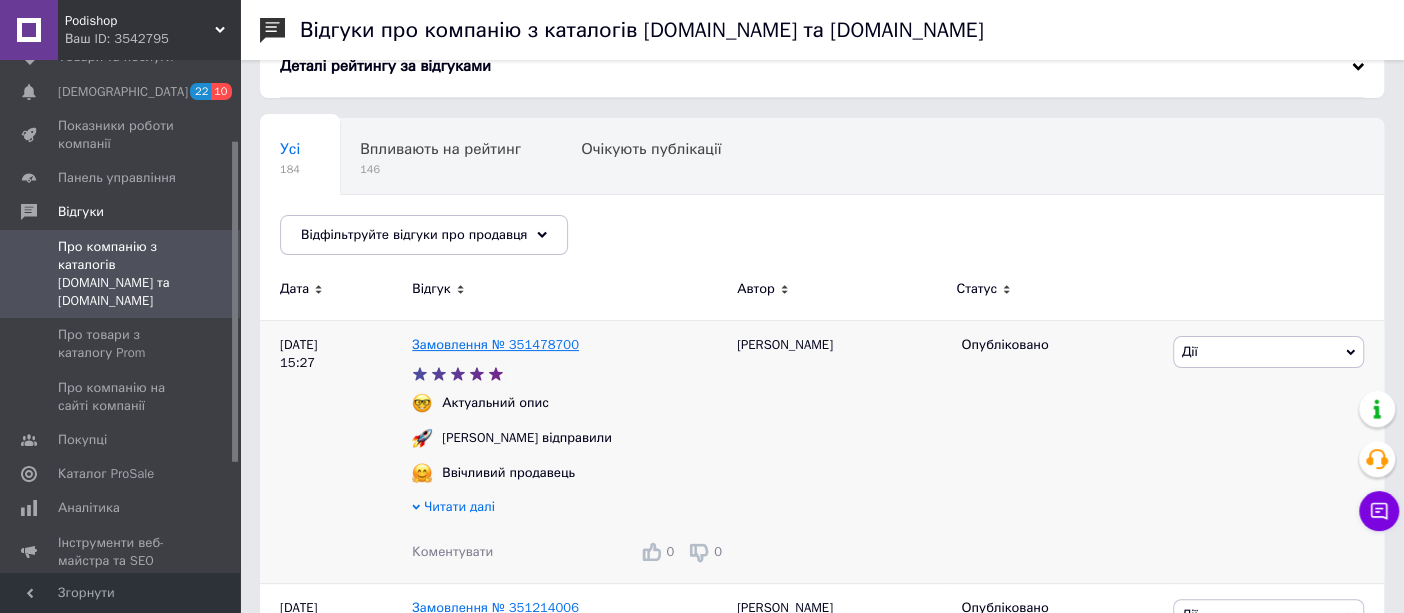 click on "Замовлення № 351478700" at bounding box center [495, 344] 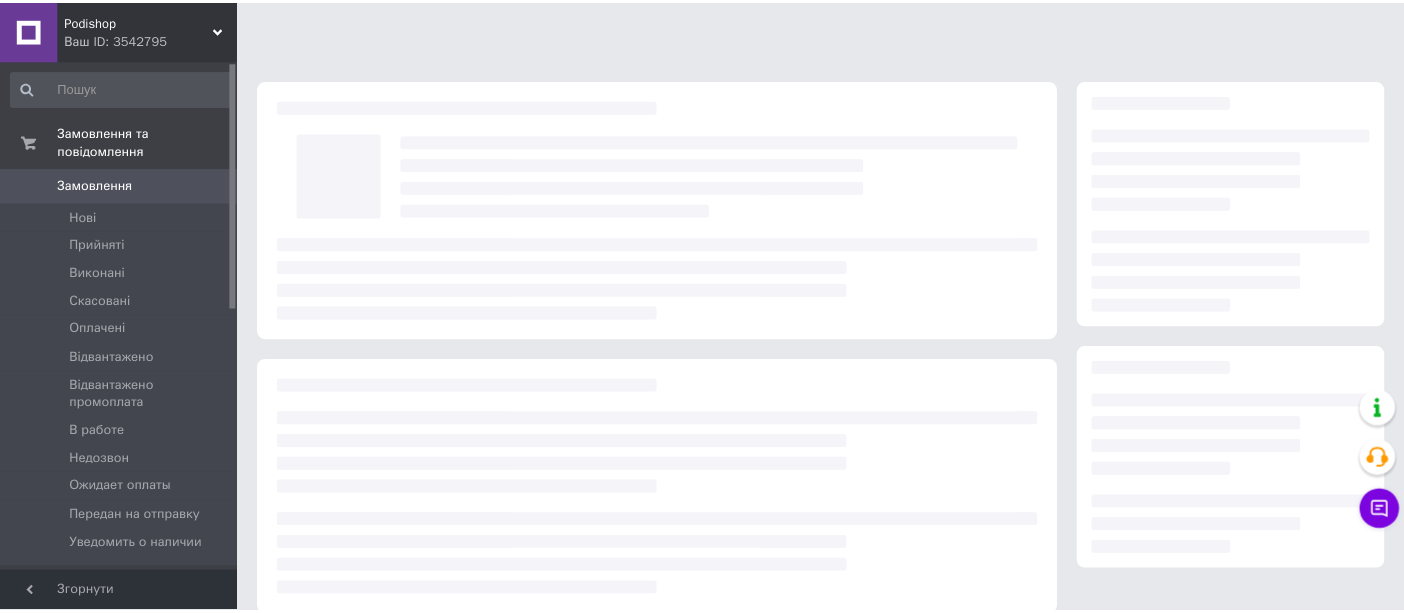 scroll, scrollTop: 0, scrollLeft: 0, axis: both 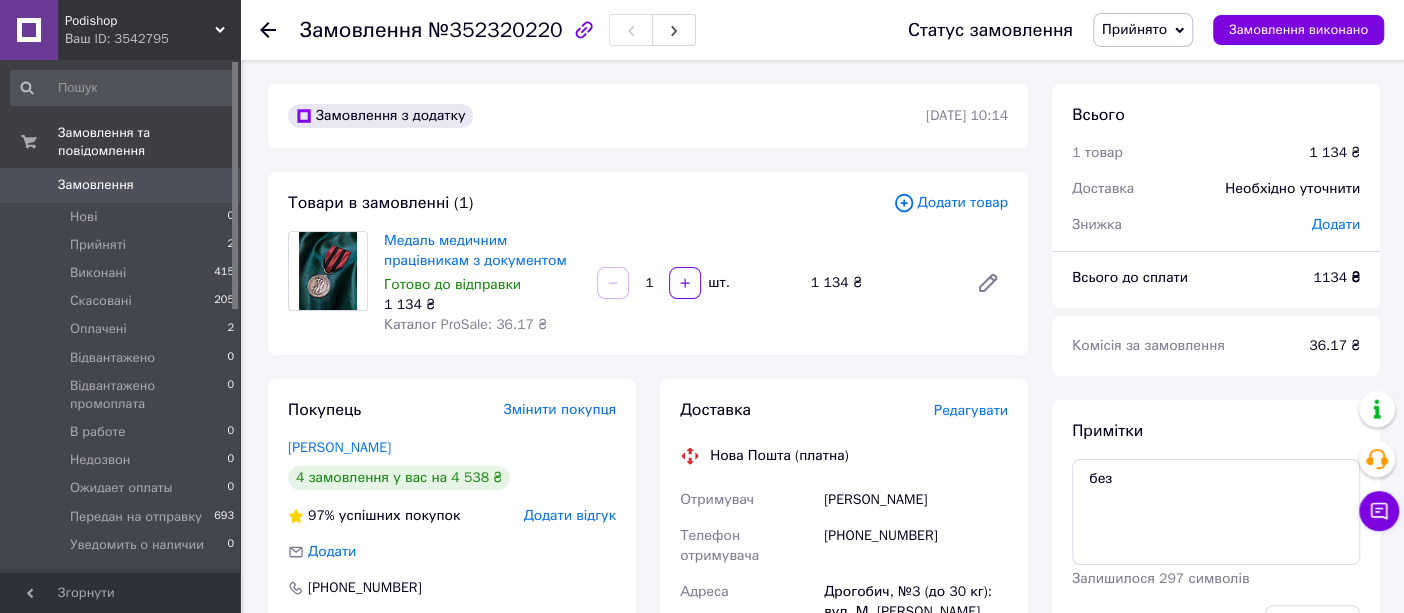 click on "Прийнято" at bounding box center [1134, 29] 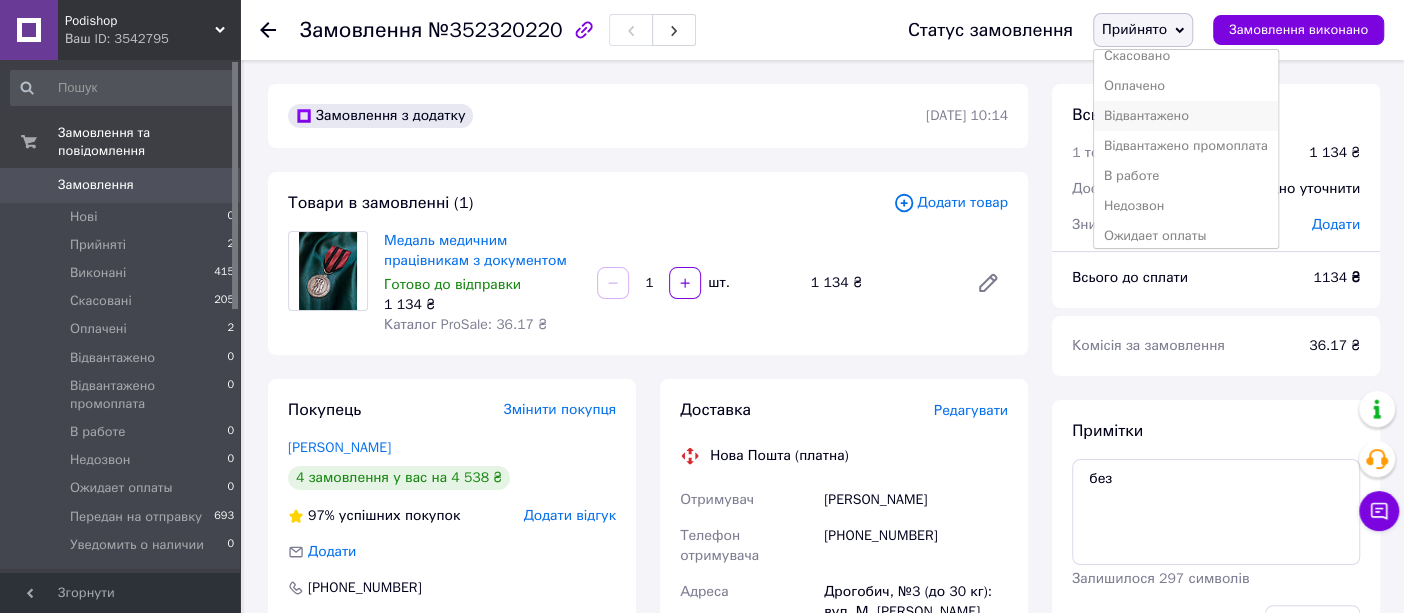 scroll, scrollTop: 111, scrollLeft: 0, axis: vertical 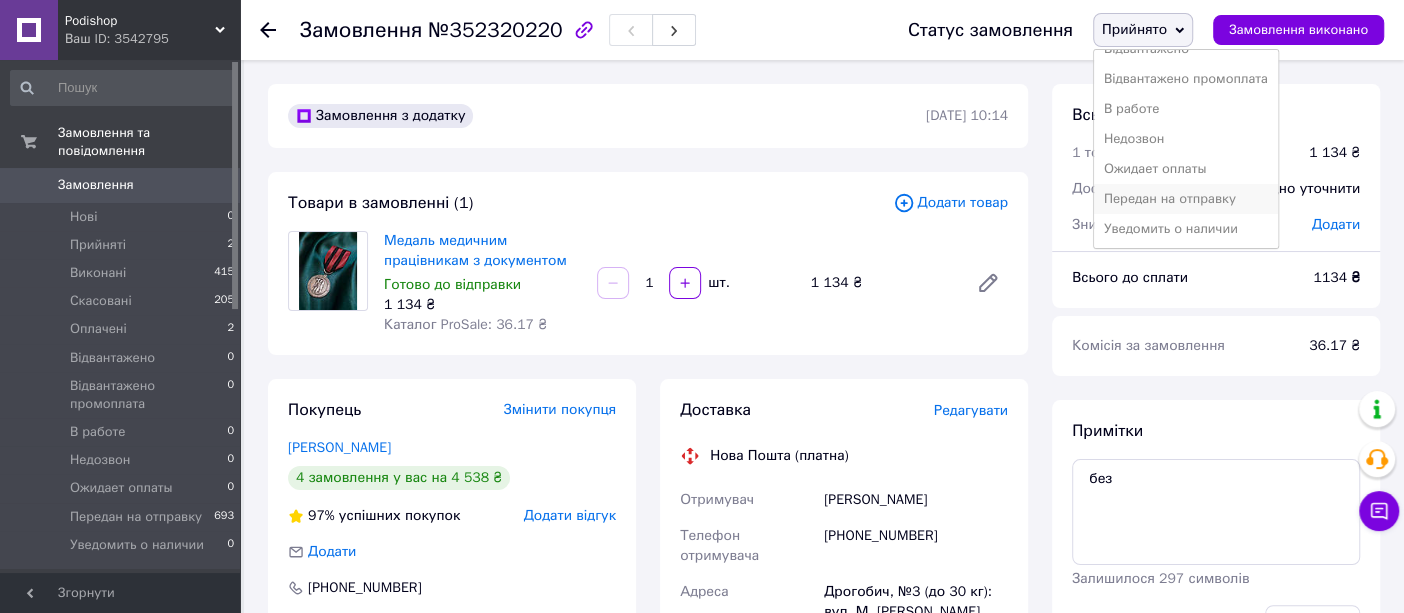 click on "Передан на отправку" at bounding box center (1186, 199) 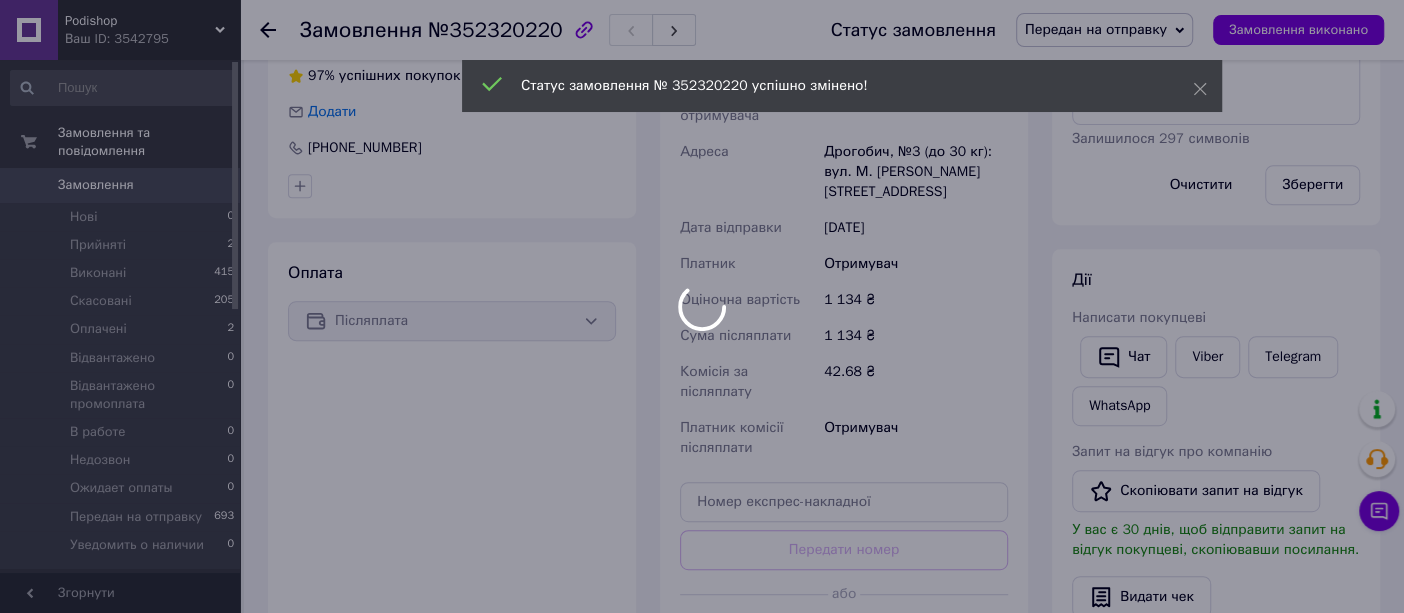 scroll, scrollTop: 444, scrollLeft: 0, axis: vertical 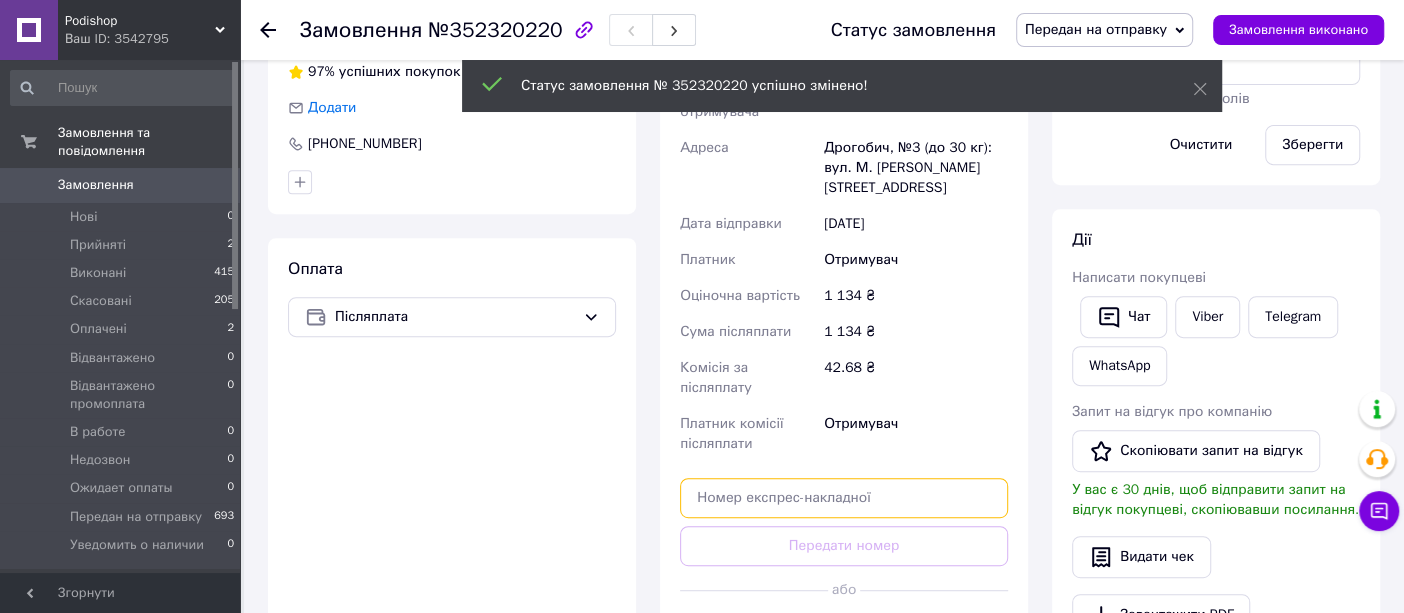 click at bounding box center (844, 498) 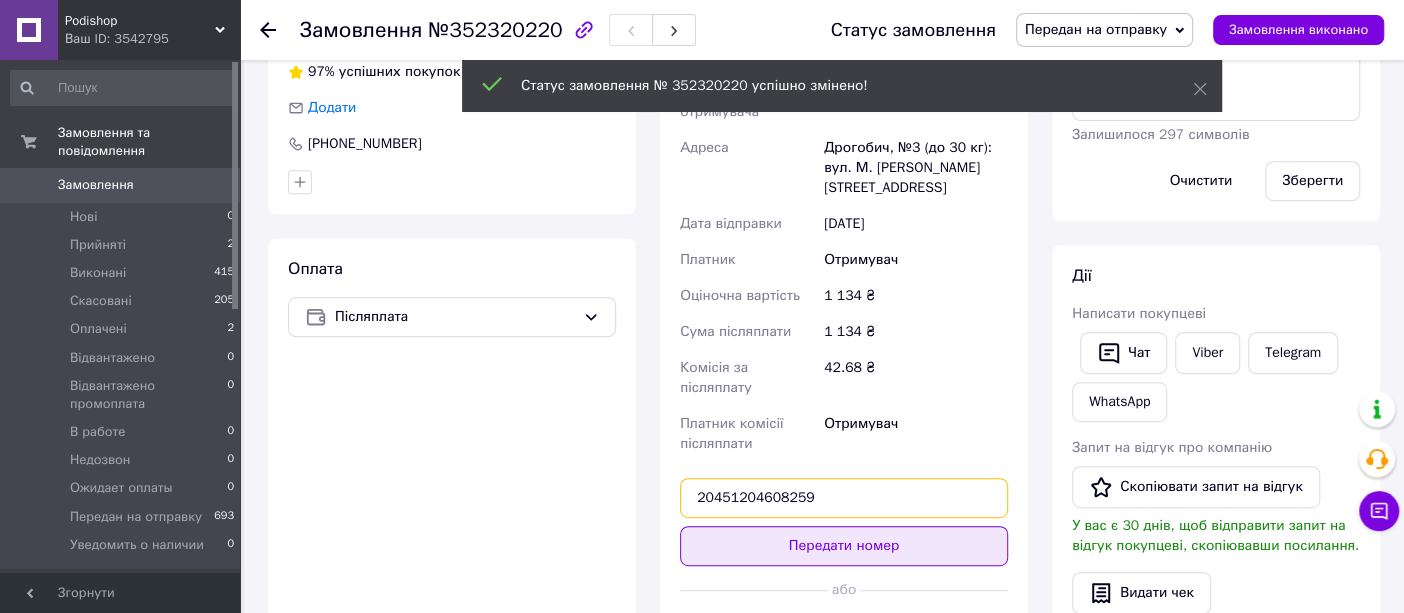 type on "20451204608259" 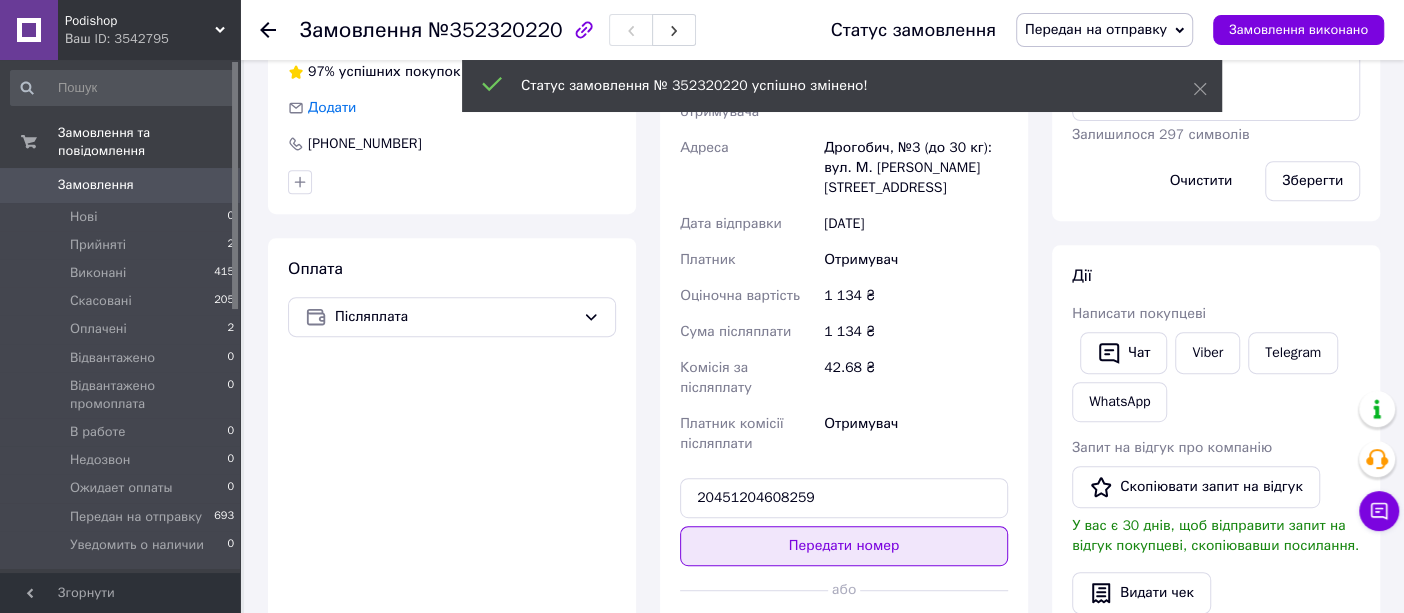 click on "Передати номер" at bounding box center [844, 546] 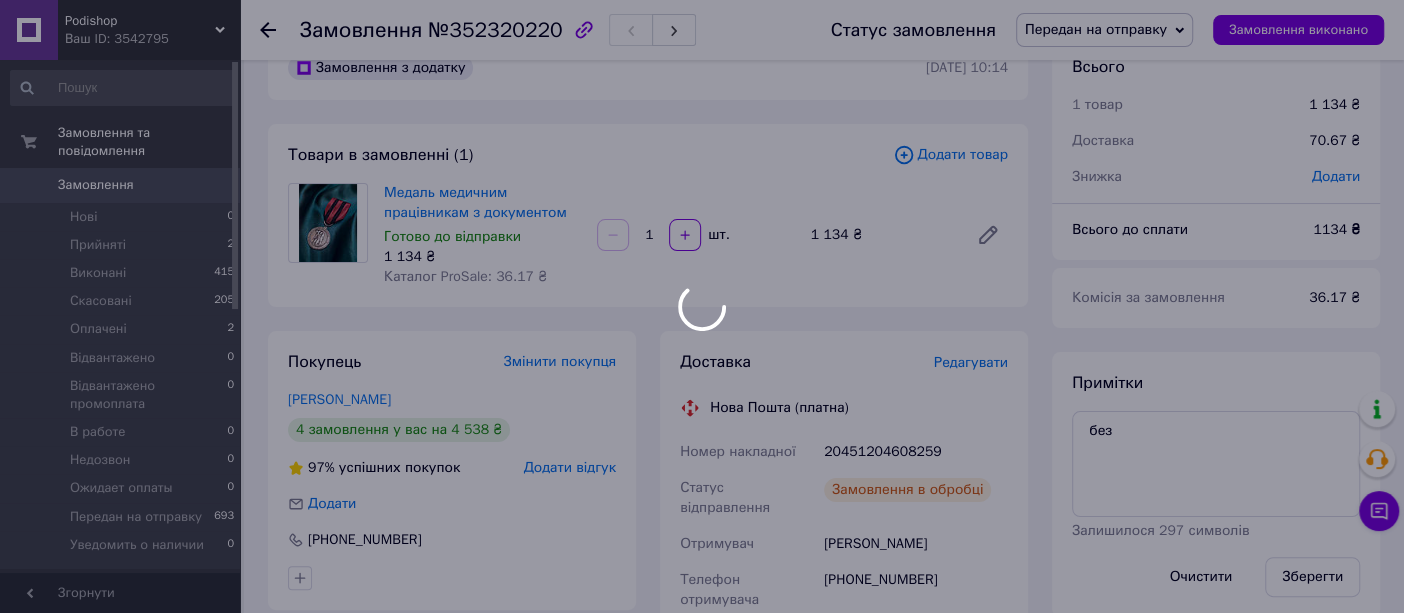 scroll, scrollTop: 0, scrollLeft: 0, axis: both 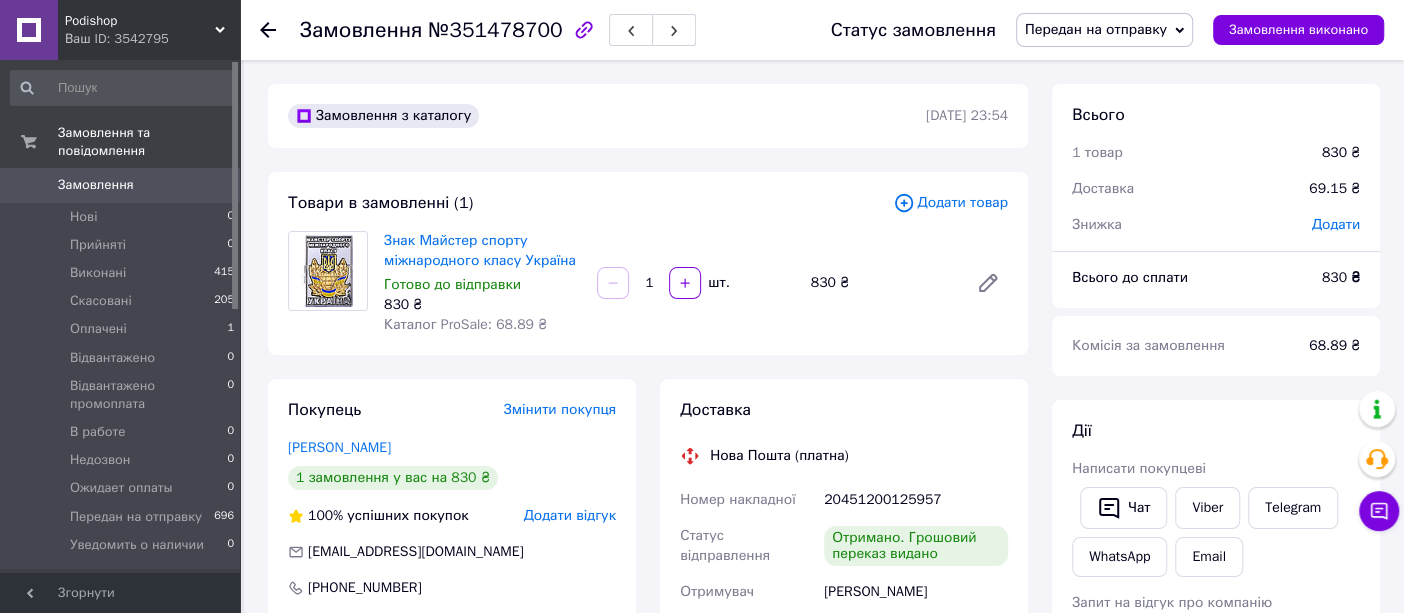 click on "Замовлення" at bounding box center [96, 185] 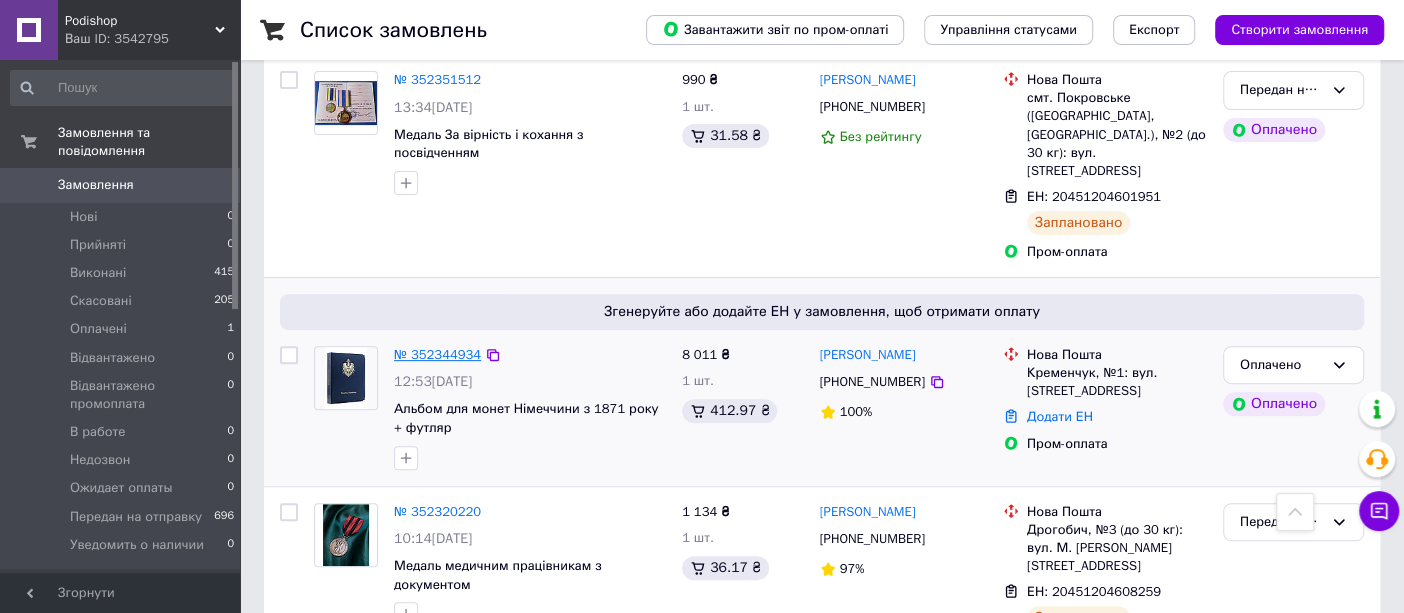 click on "№ 352344934" at bounding box center [437, 354] 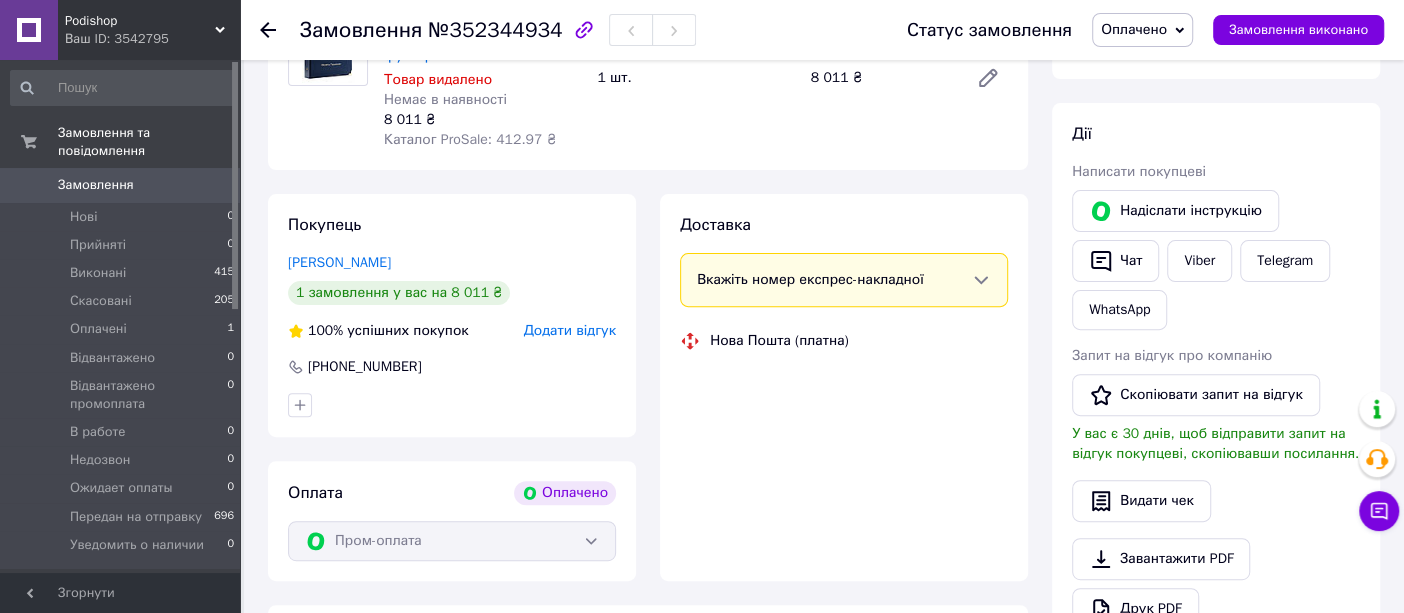 scroll, scrollTop: 333, scrollLeft: 0, axis: vertical 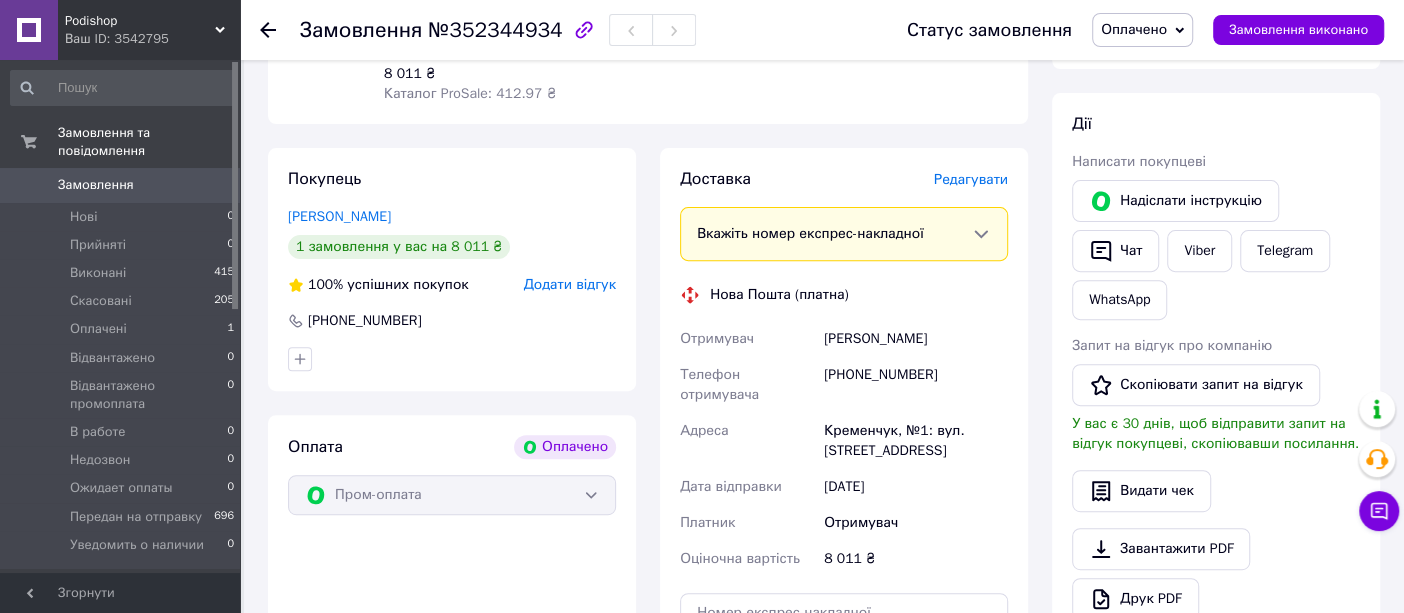 click 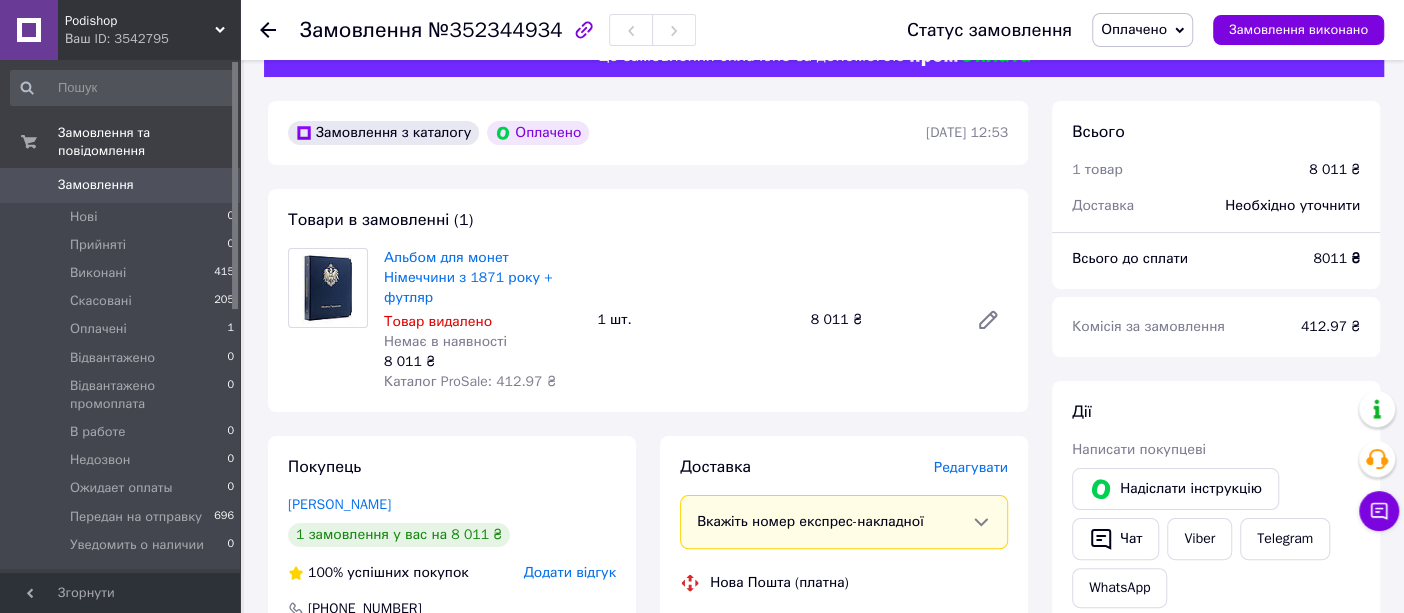 scroll, scrollTop: 0, scrollLeft: 0, axis: both 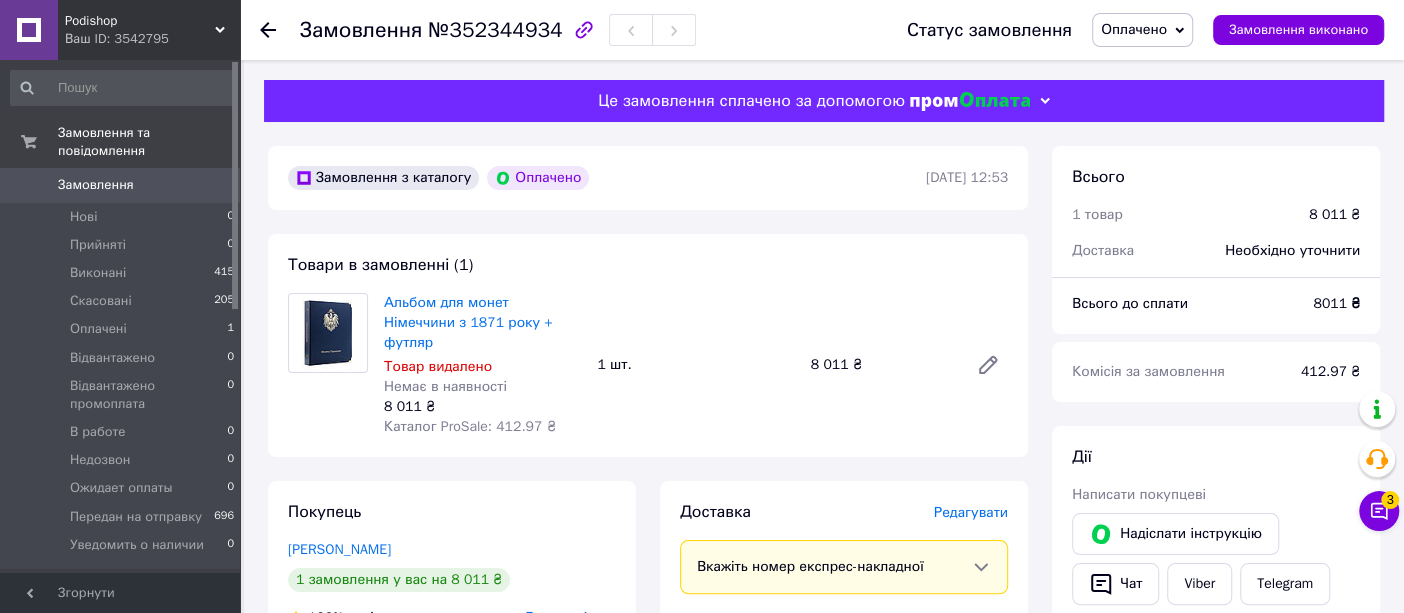 click on "Замовлення" at bounding box center (96, 185) 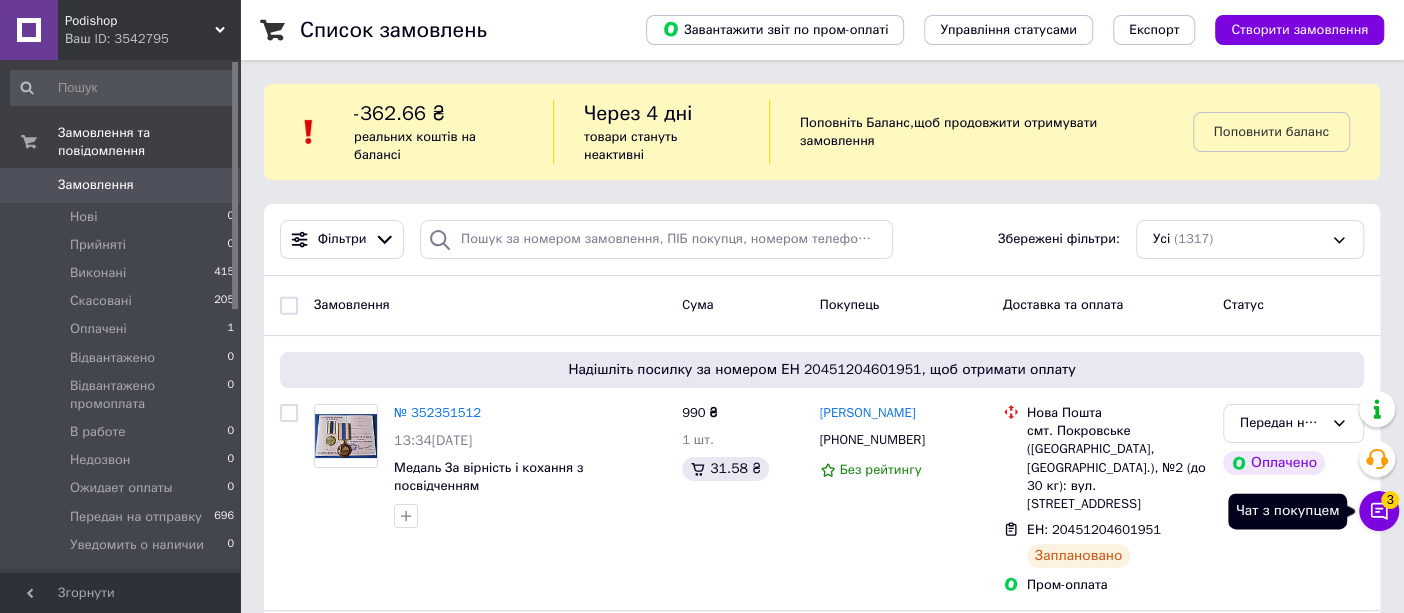 click on "Чат з покупцем 3" at bounding box center [1379, 511] 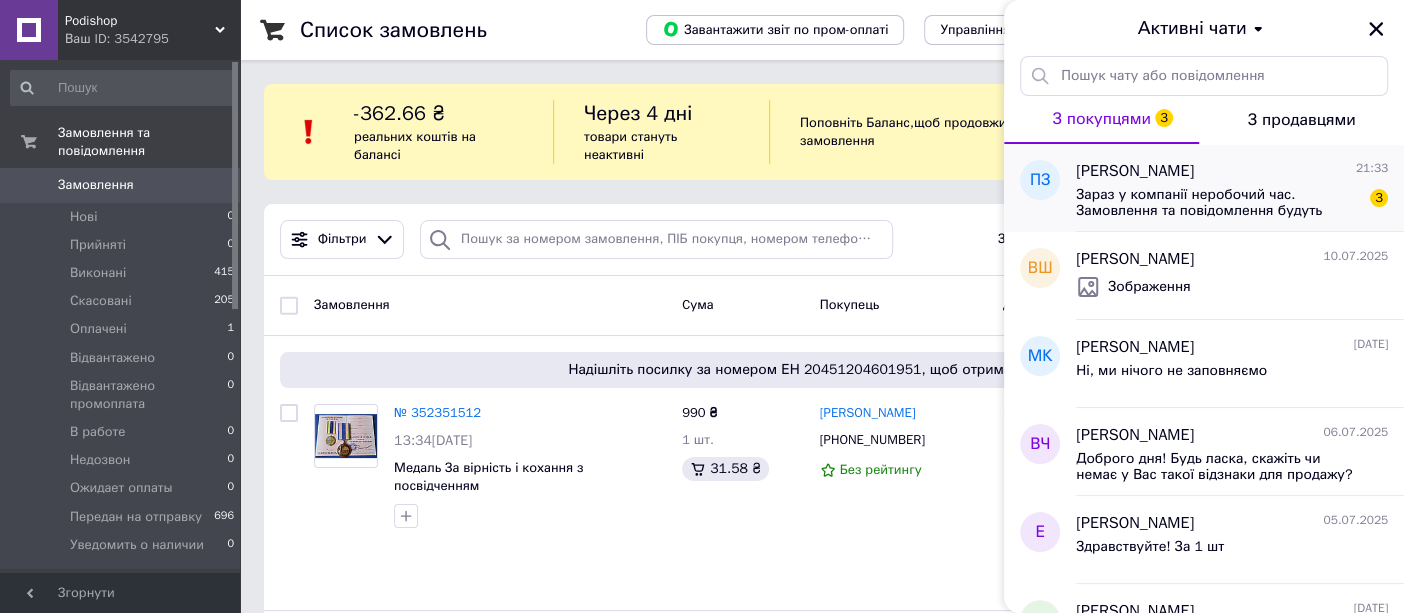 click on "[PERSON_NAME] 21:33 Зараз у компанії неробочий час. Замовлення та повідомлення будуть оброблені з 10:00 найближчого робочого дня (14.07) 3" at bounding box center [1240, 188] 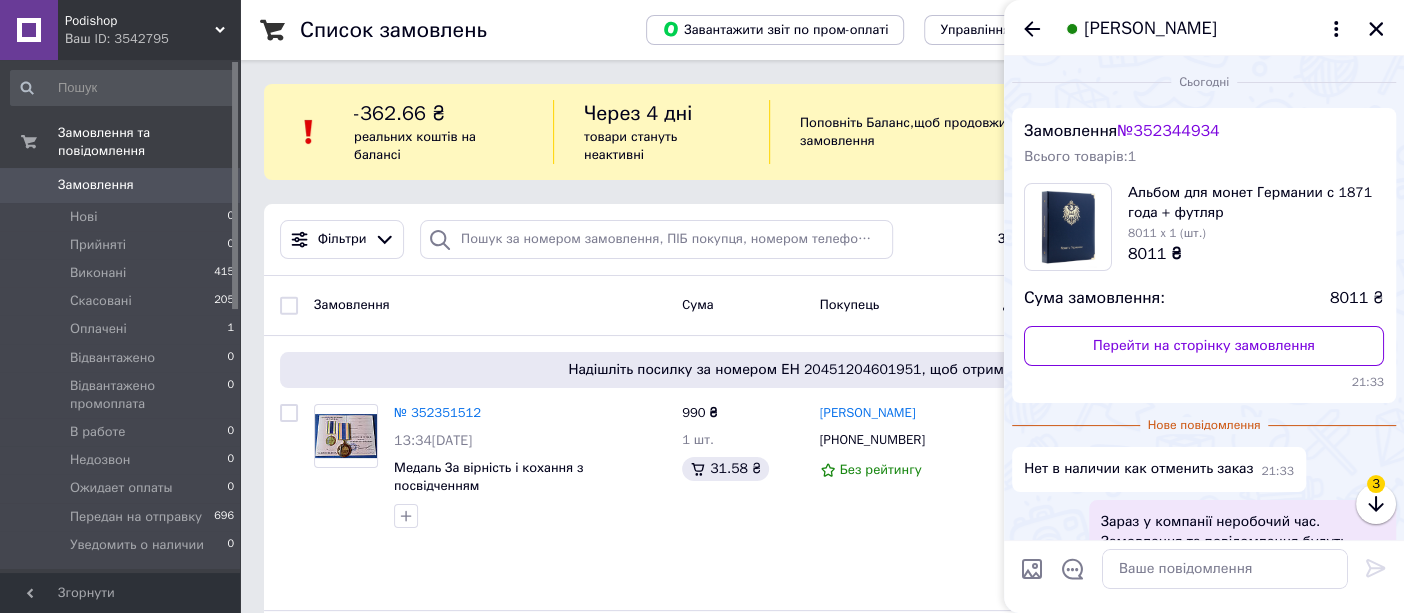 scroll, scrollTop: 165, scrollLeft: 0, axis: vertical 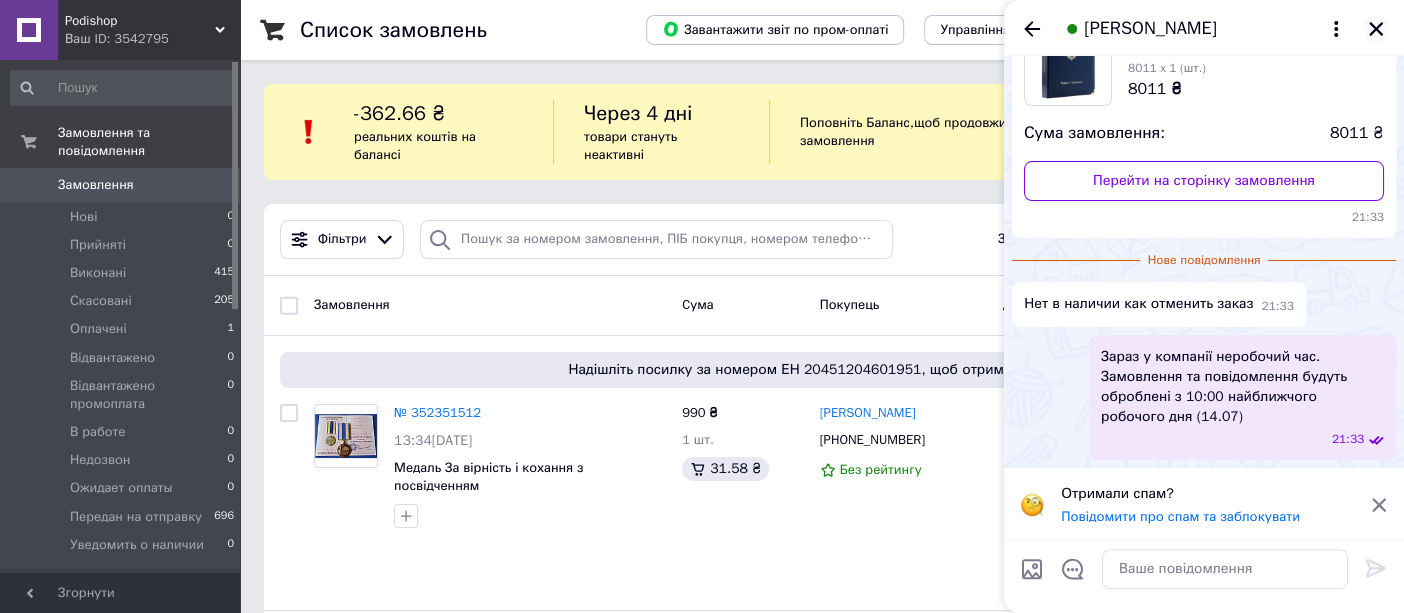 click 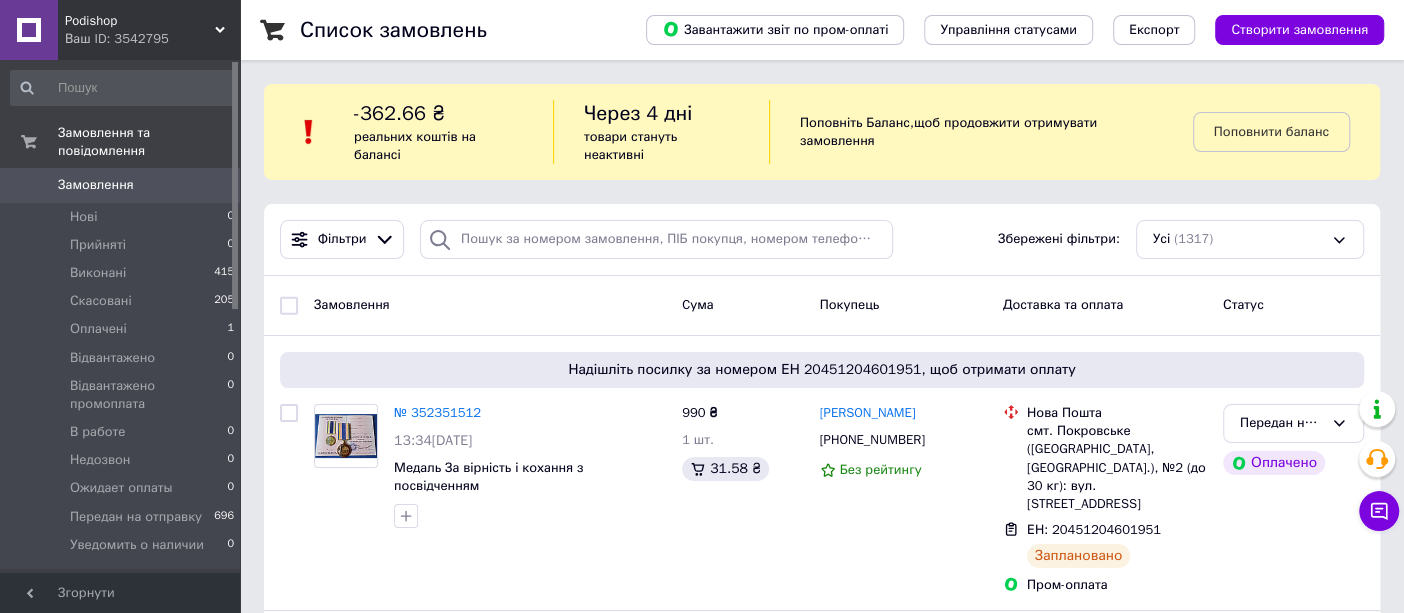 click on "Замовлення" at bounding box center [96, 185] 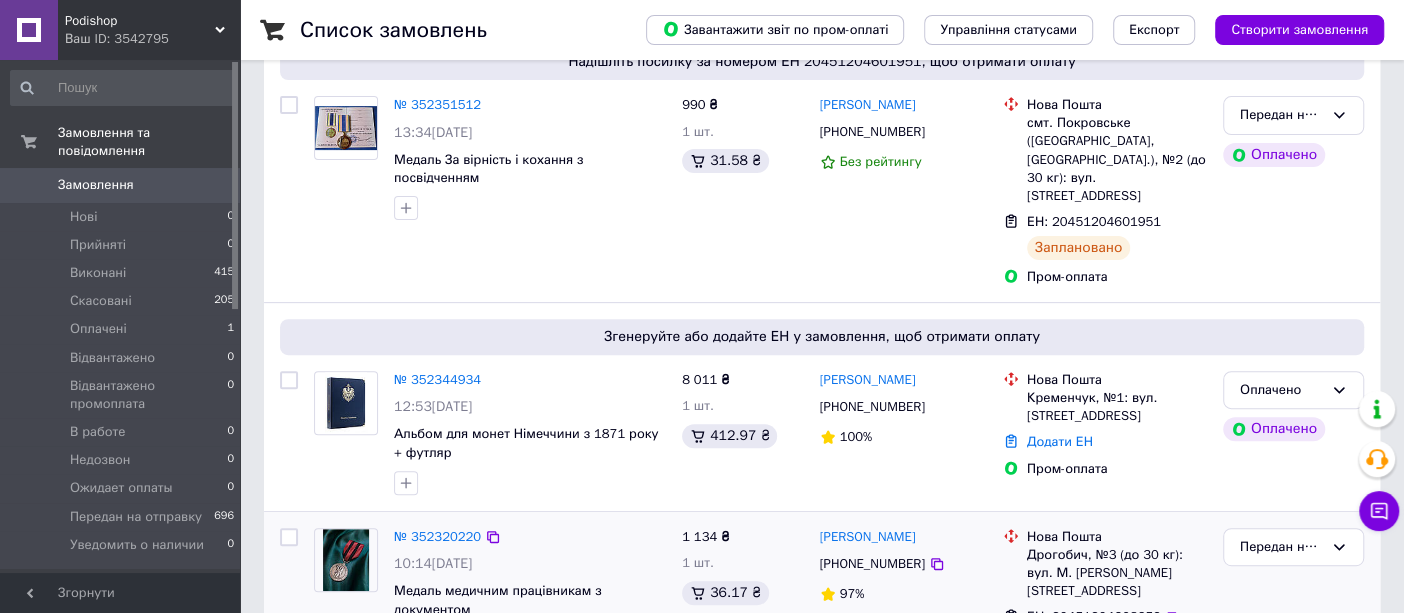scroll, scrollTop: 333, scrollLeft: 0, axis: vertical 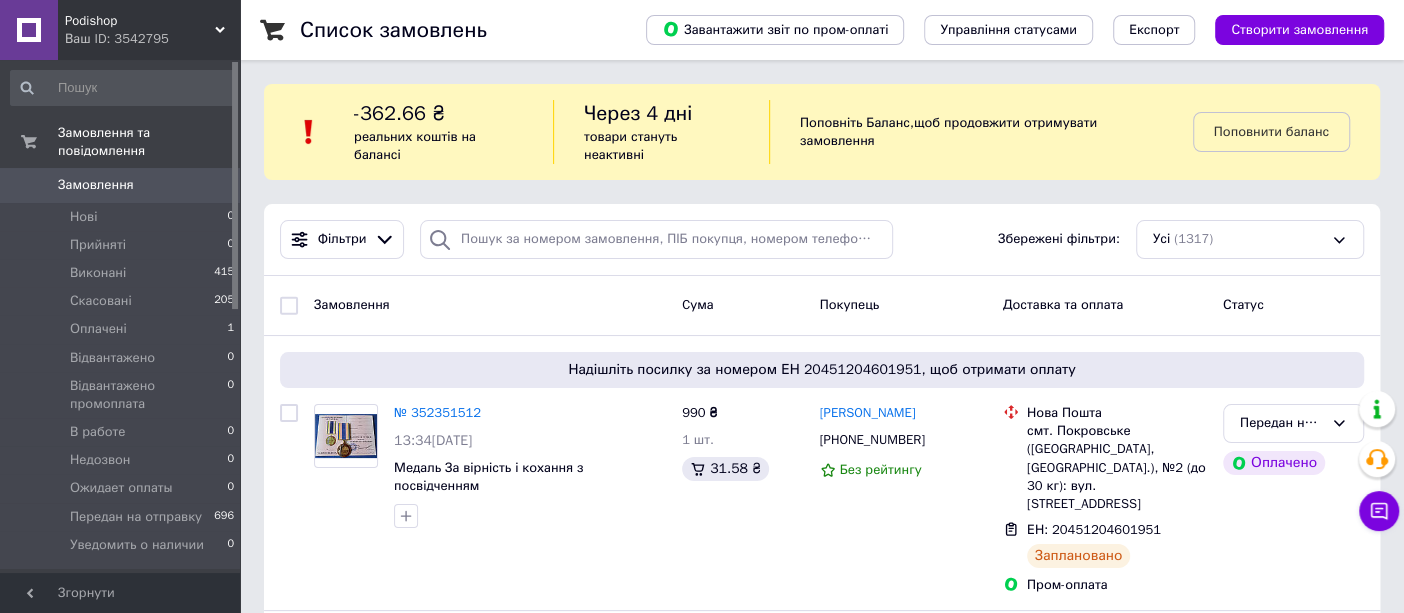click on "Замовлення" at bounding box center (96, 185) 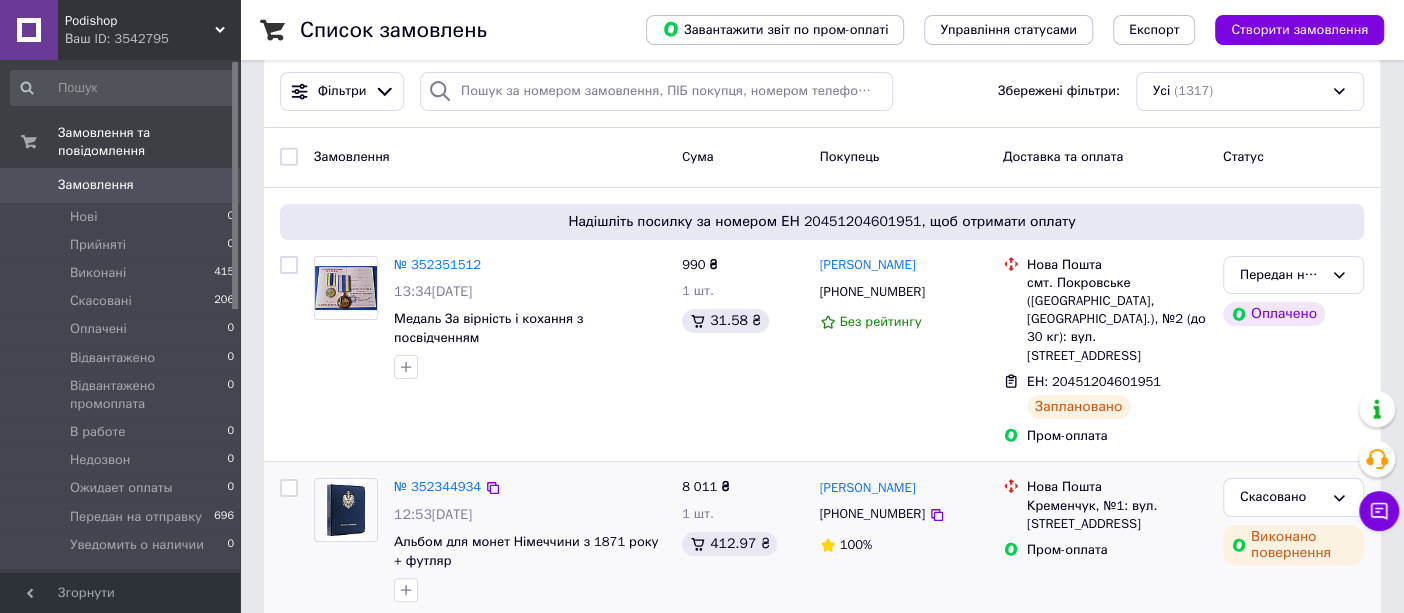 scroll, scrollTop: 0, scrollLeft: 0, axis: both 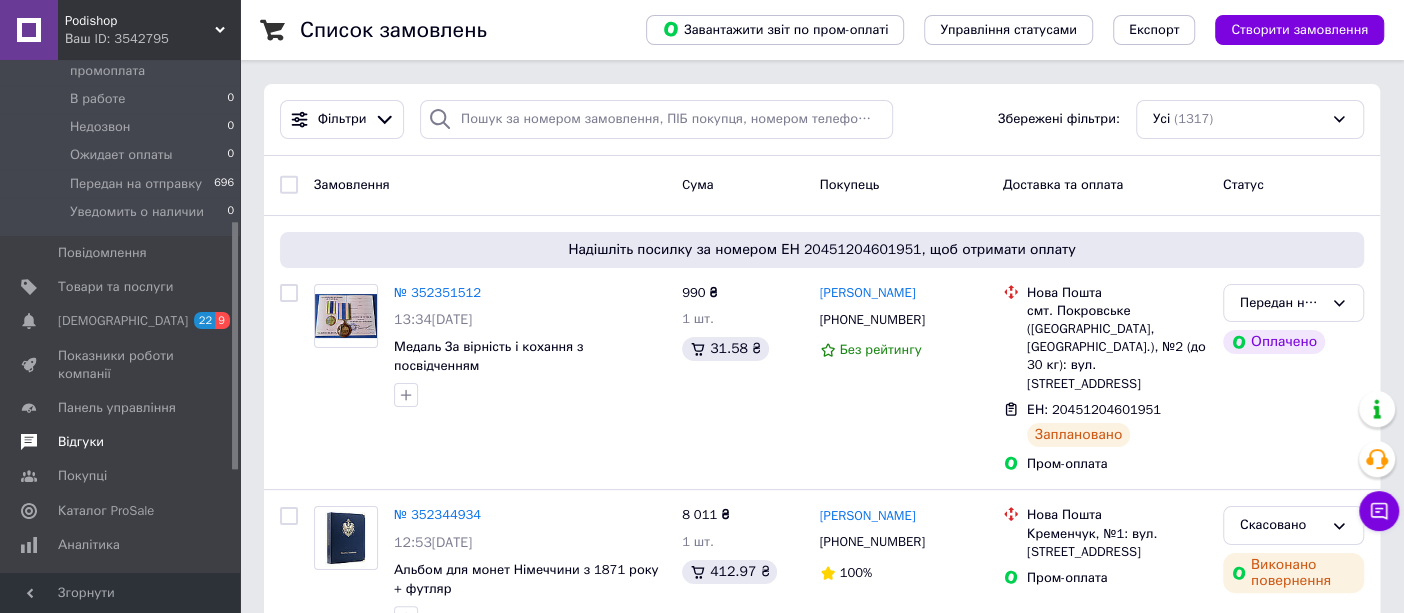 click on "Відгуки" at bounding box center (121, 442) 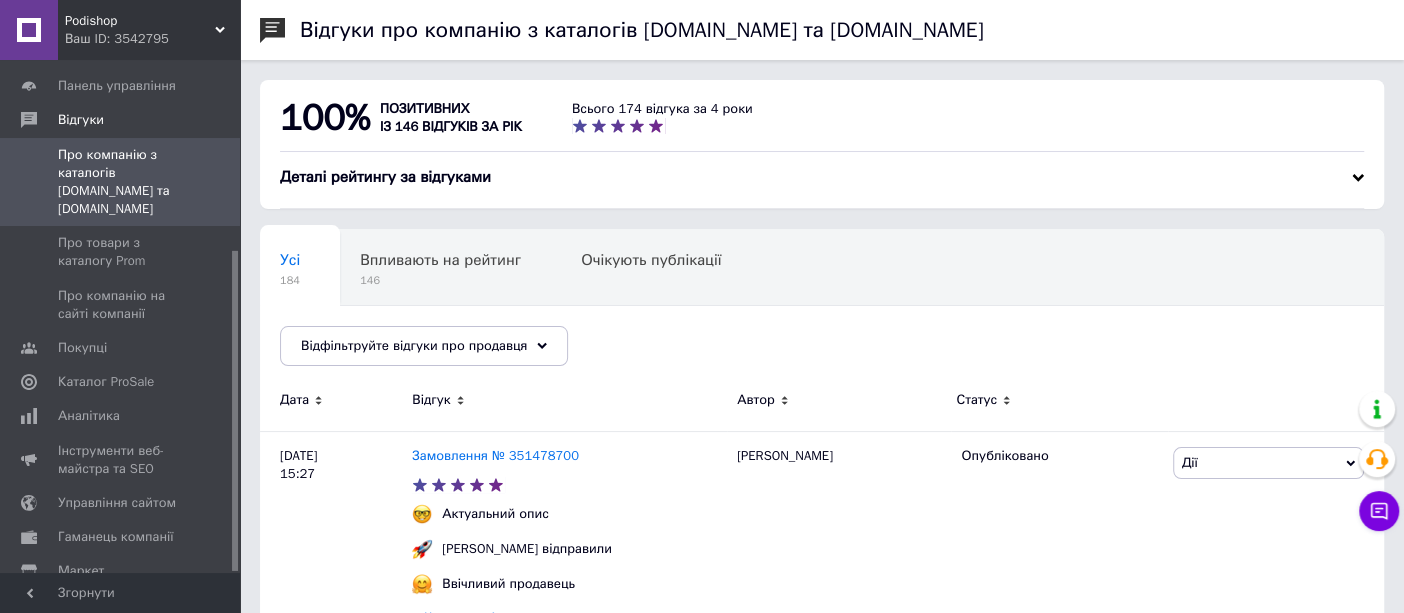 scroll, scrollTop: 0, scrollLeft: 0, axis: both 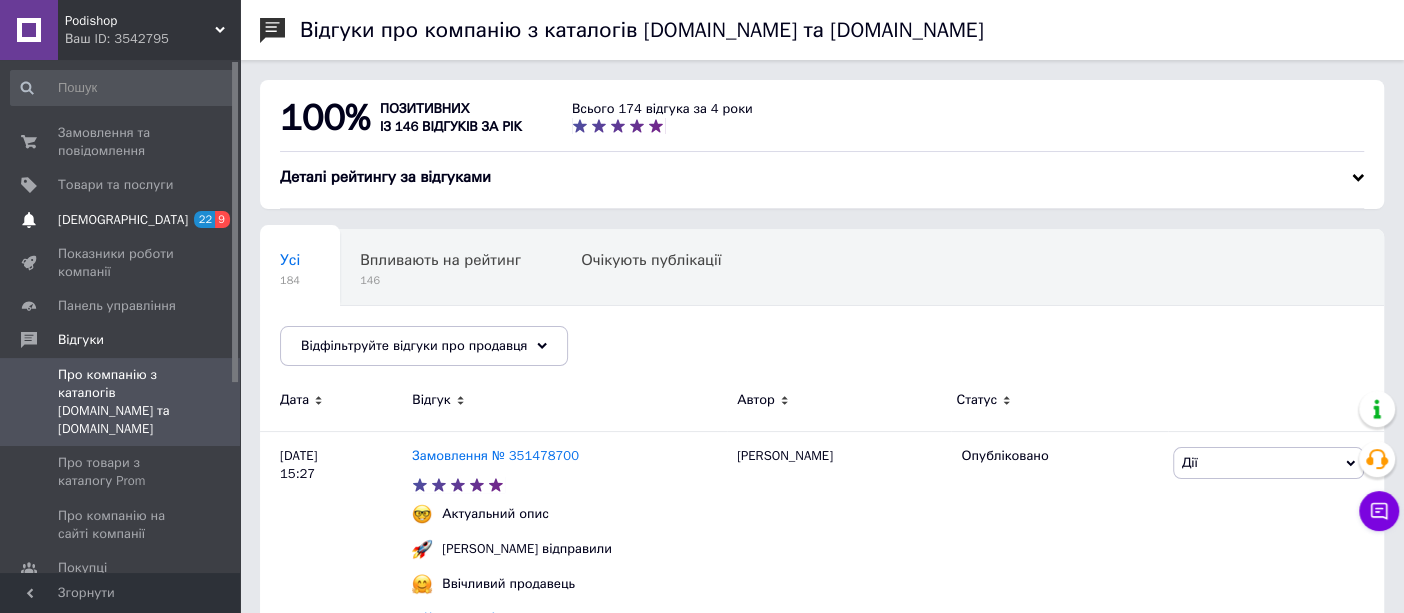 click on "[DEMOGRAPHIC_DATA]" at bounding box center (123, 220) 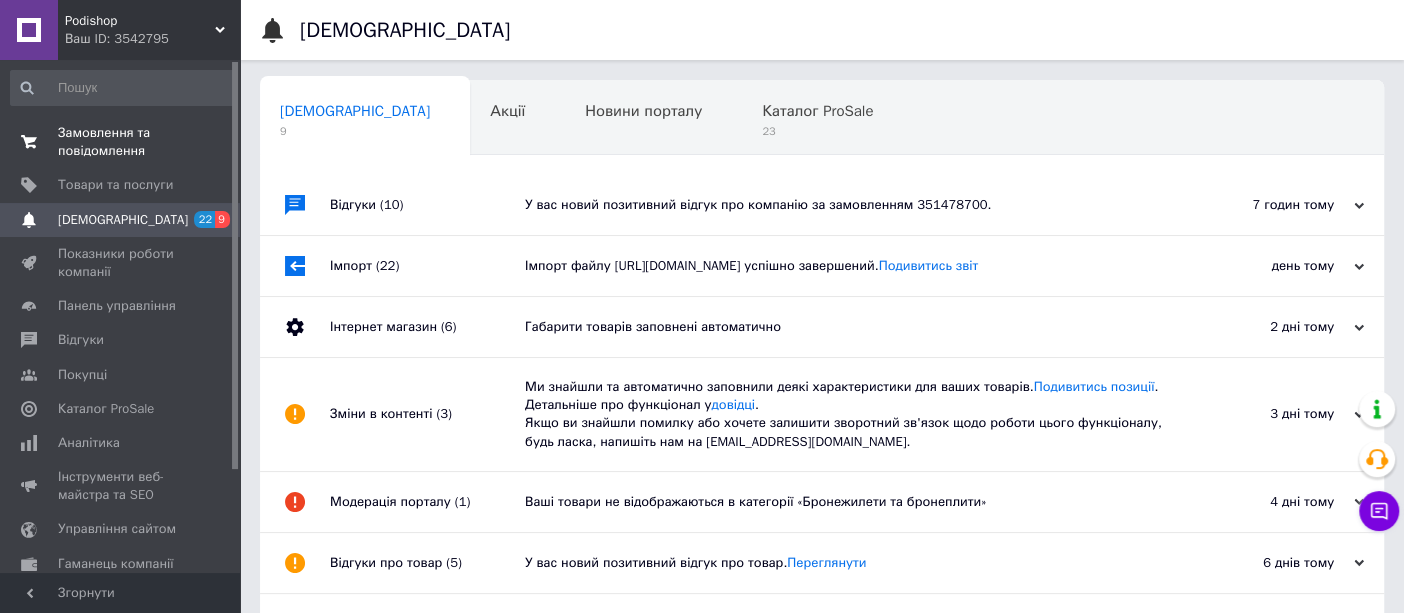 click on "Замовлення та повідомлення" at bounding box center (121, 142) 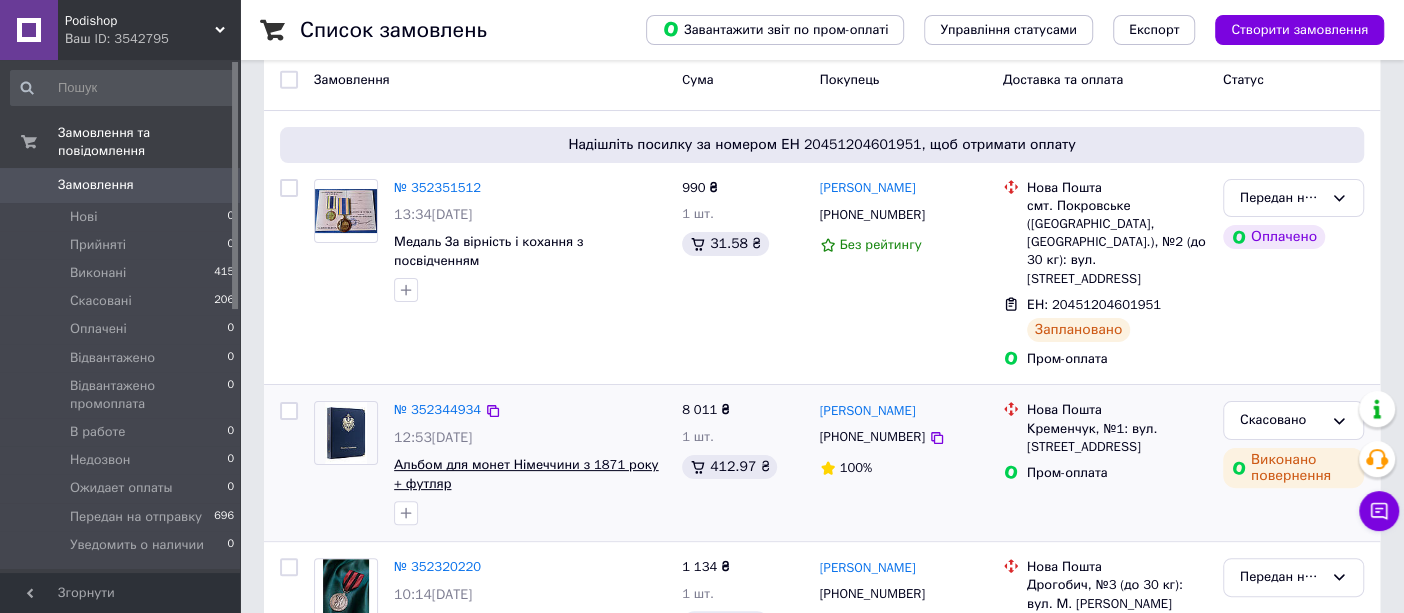 scroll, scrollTop: 111, scrollLeft: 0, axis: vertical 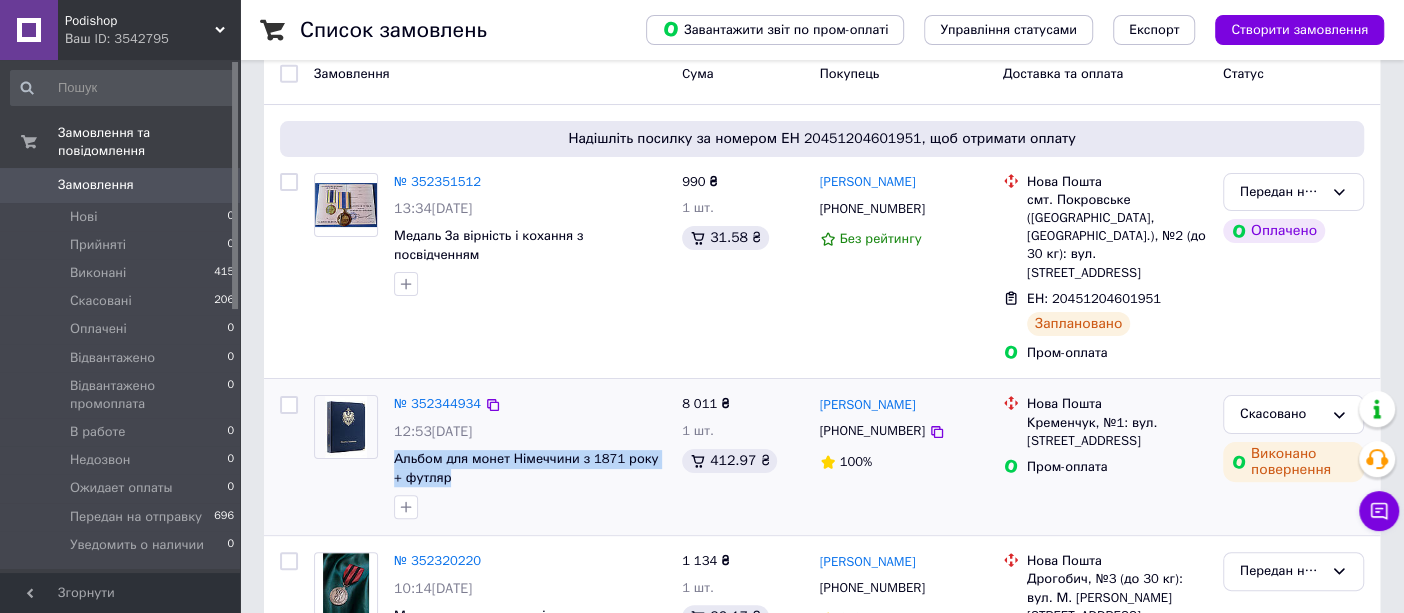 drag, startPoint x: 393, startPoint y: 438, endPoint x: 468, endPoint y: 451, distance: 76.11833 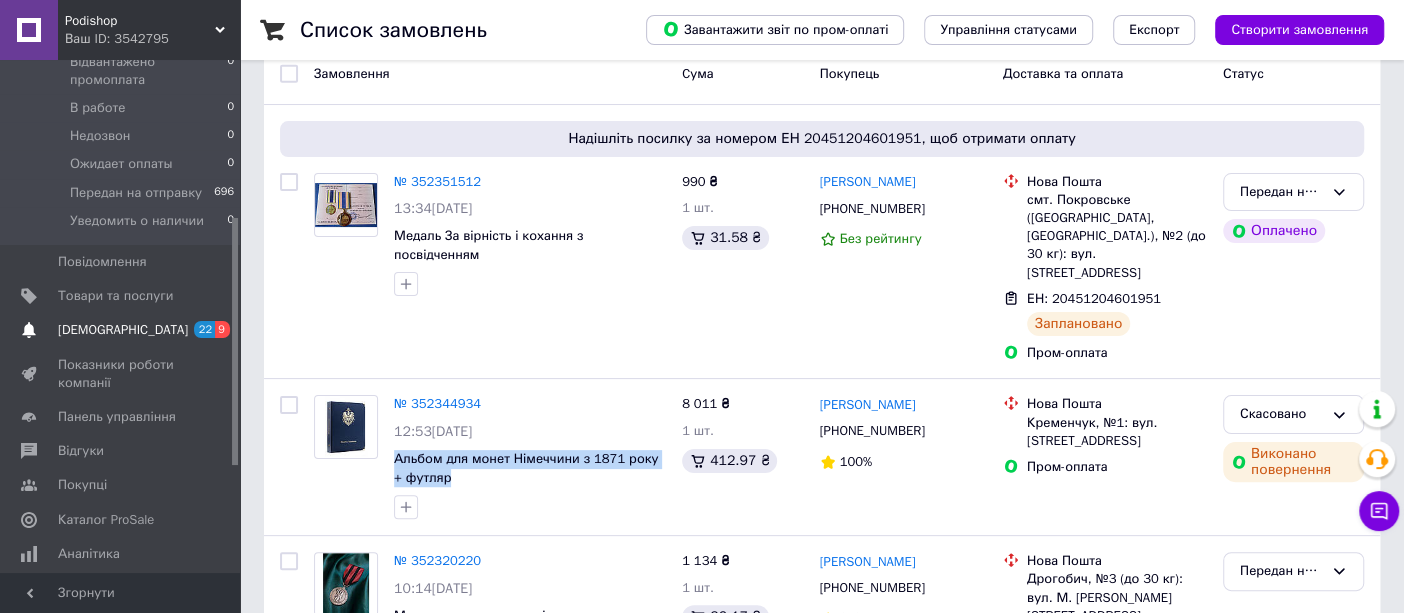 scroll, scrollTop: 333, scrollLeft: 0, axis: vertical 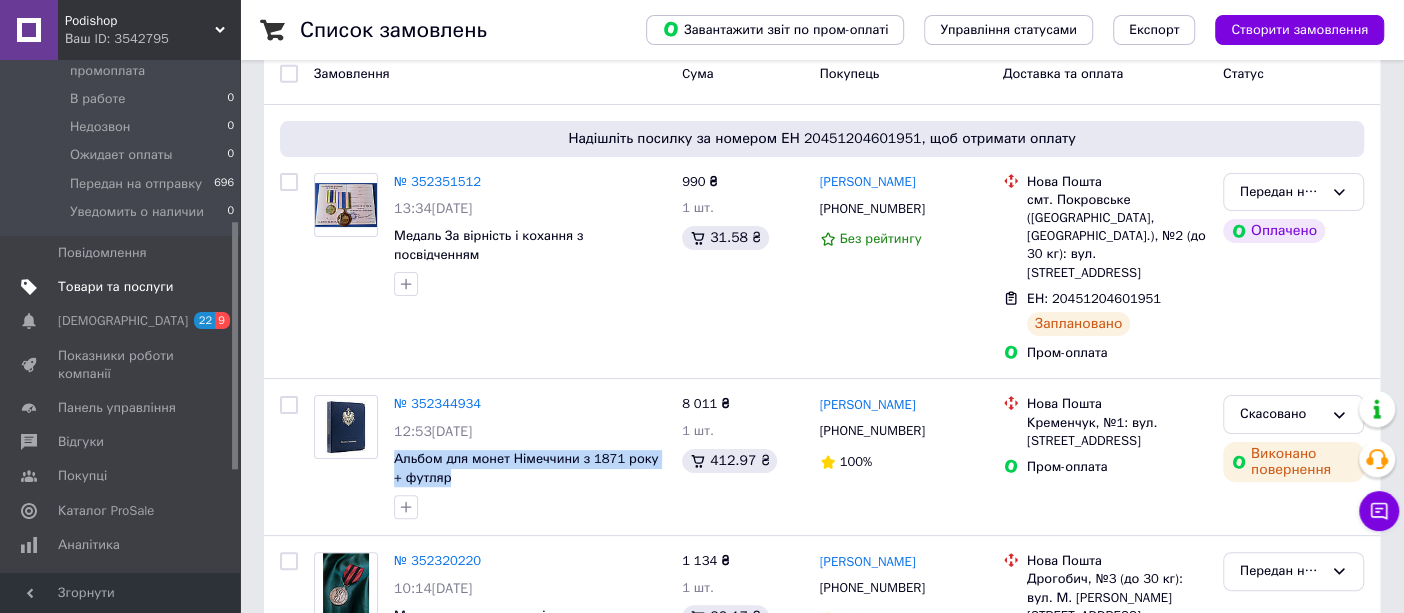 click on "Товари та послуги" at bounding box center [115, 287] 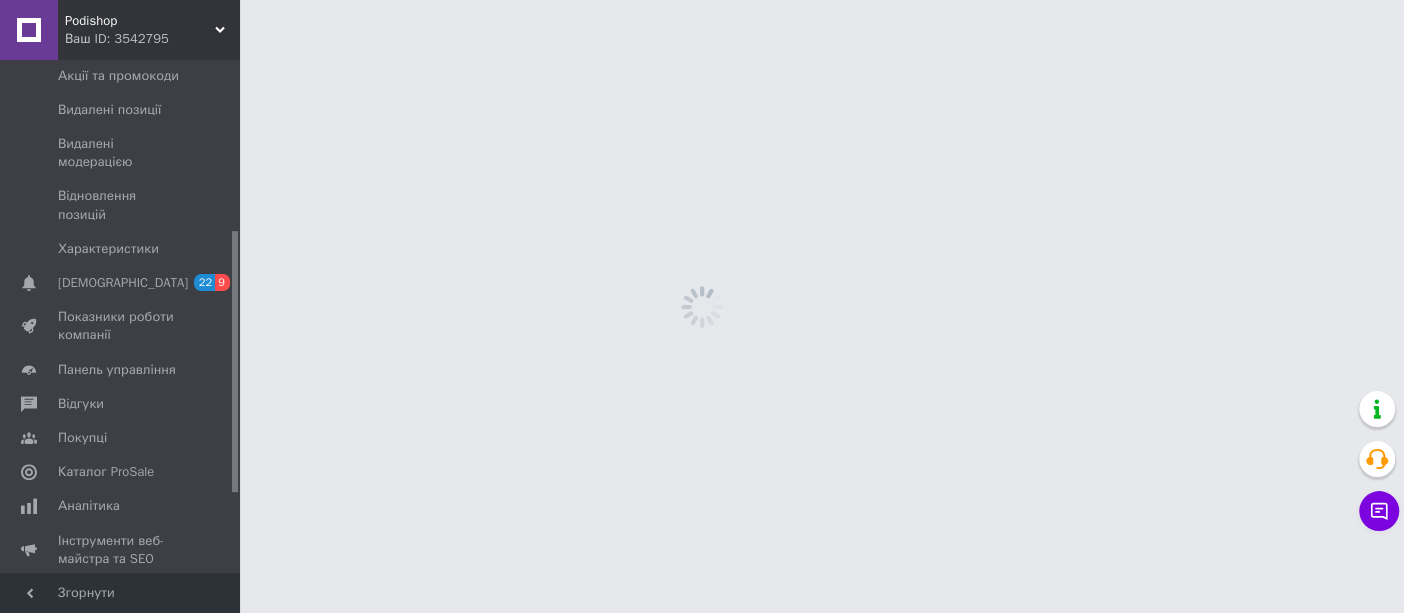 scroll, scrollTop: 0, scrollLeft: 0, axis: both 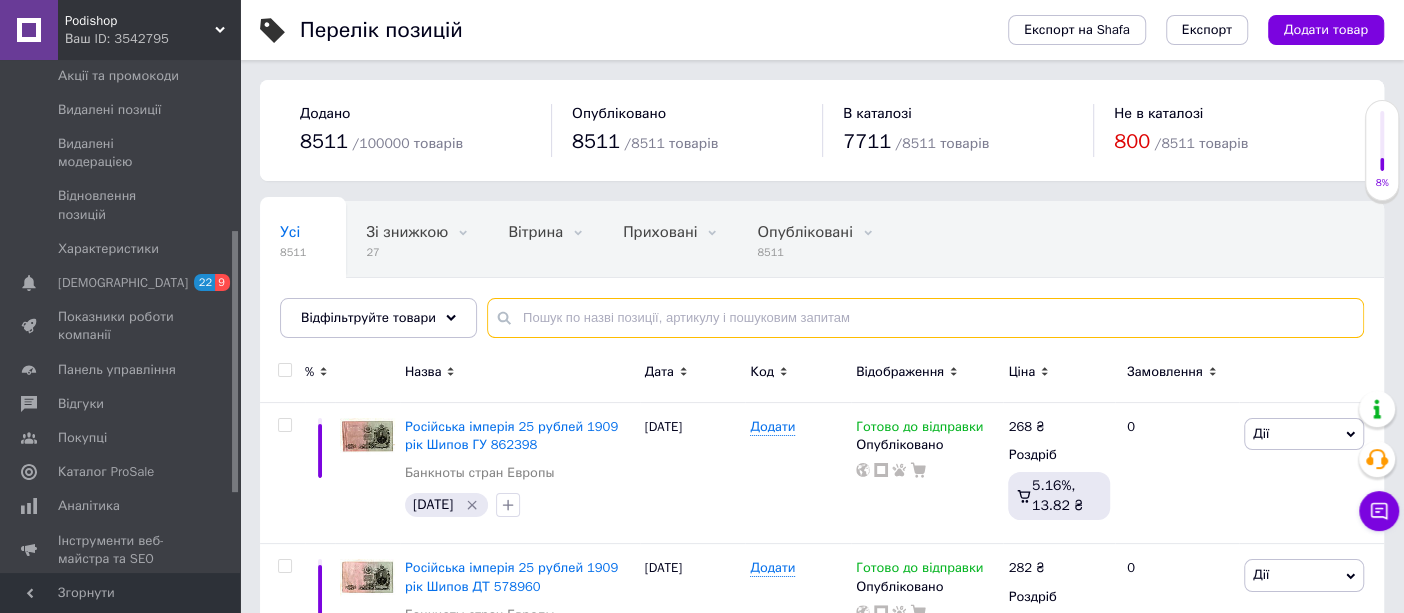 click at bounding box center (925, 318) 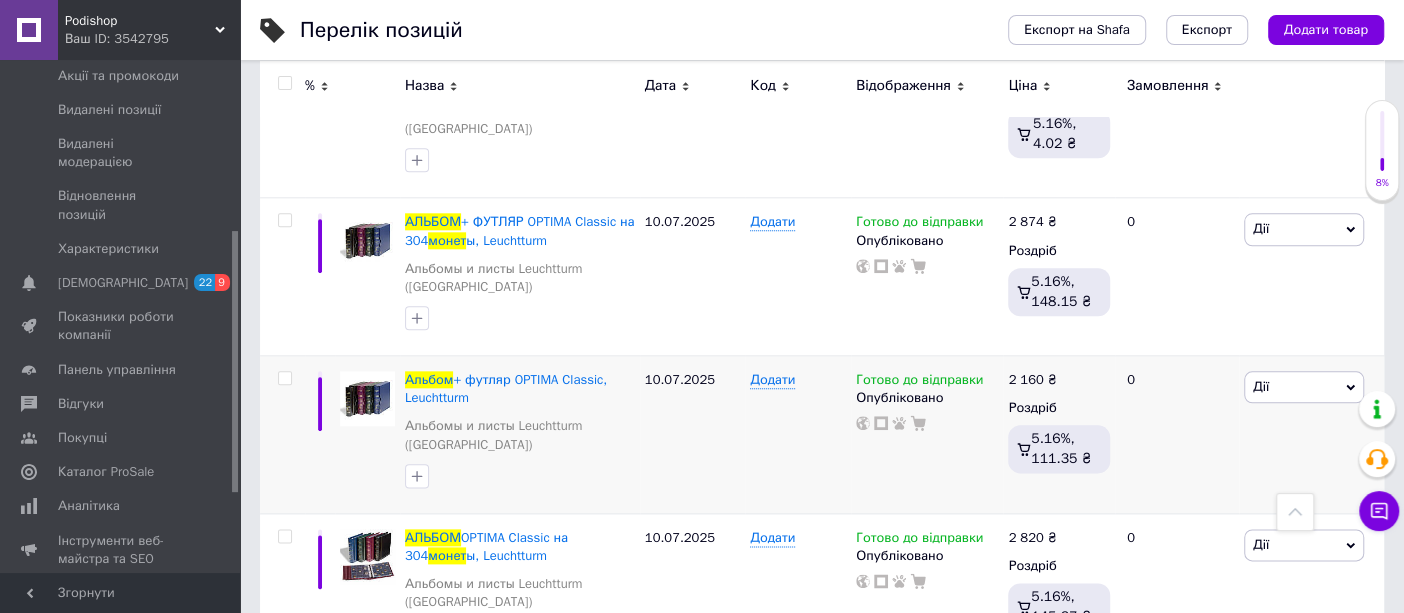scroll, scrollTop: 1382, scrollLeft: 0, axis: vertical 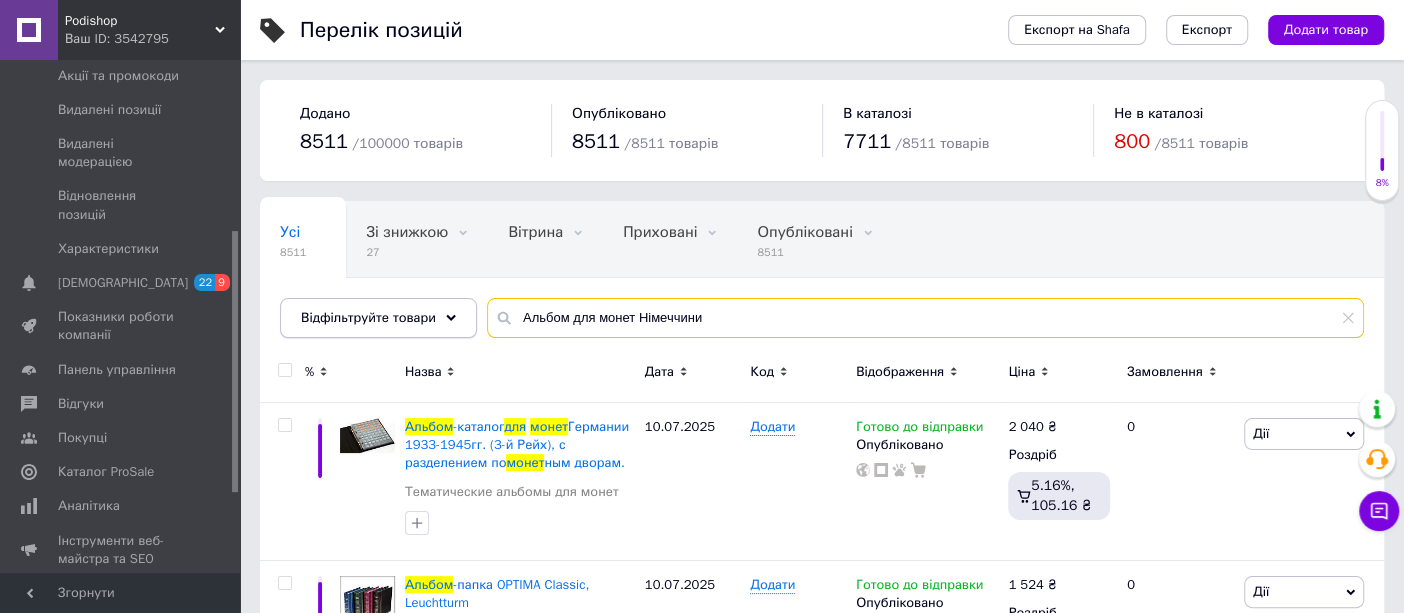 drag, startPoint x: 459, startPoint y: 315, endPoint x: 385, endPoint y: 315, distance: 74 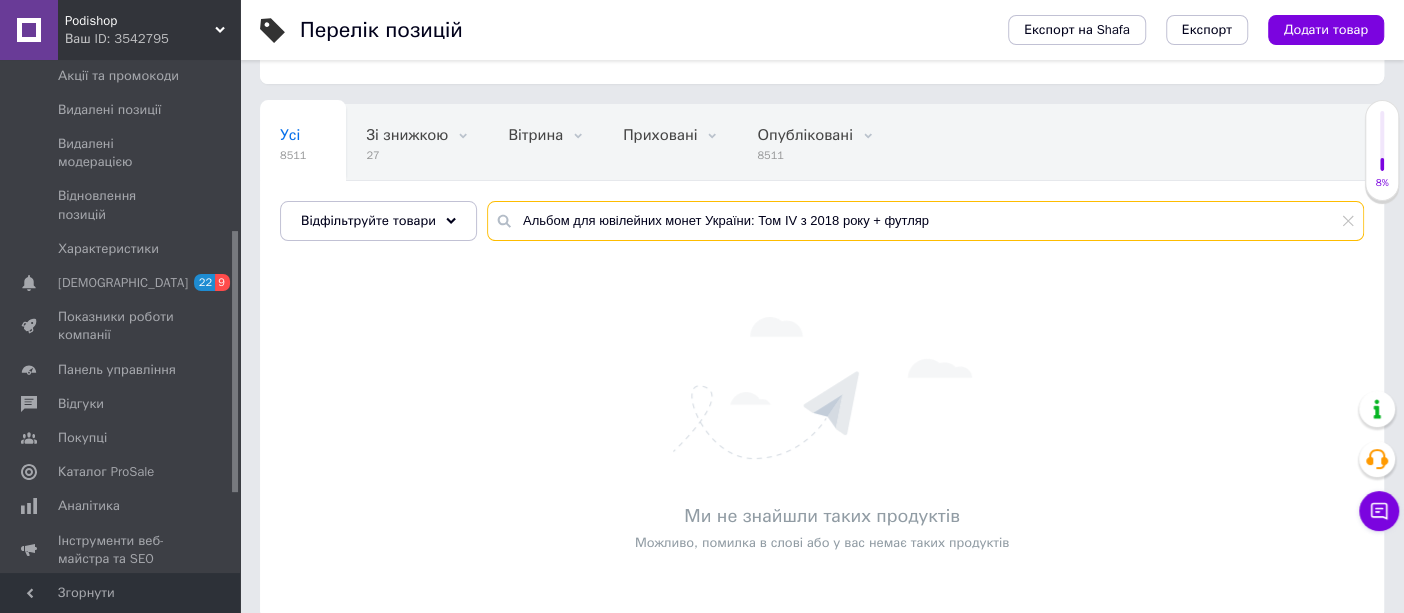 scroll, scrollTop: 121, scrollLeft: 0, axis: vertical 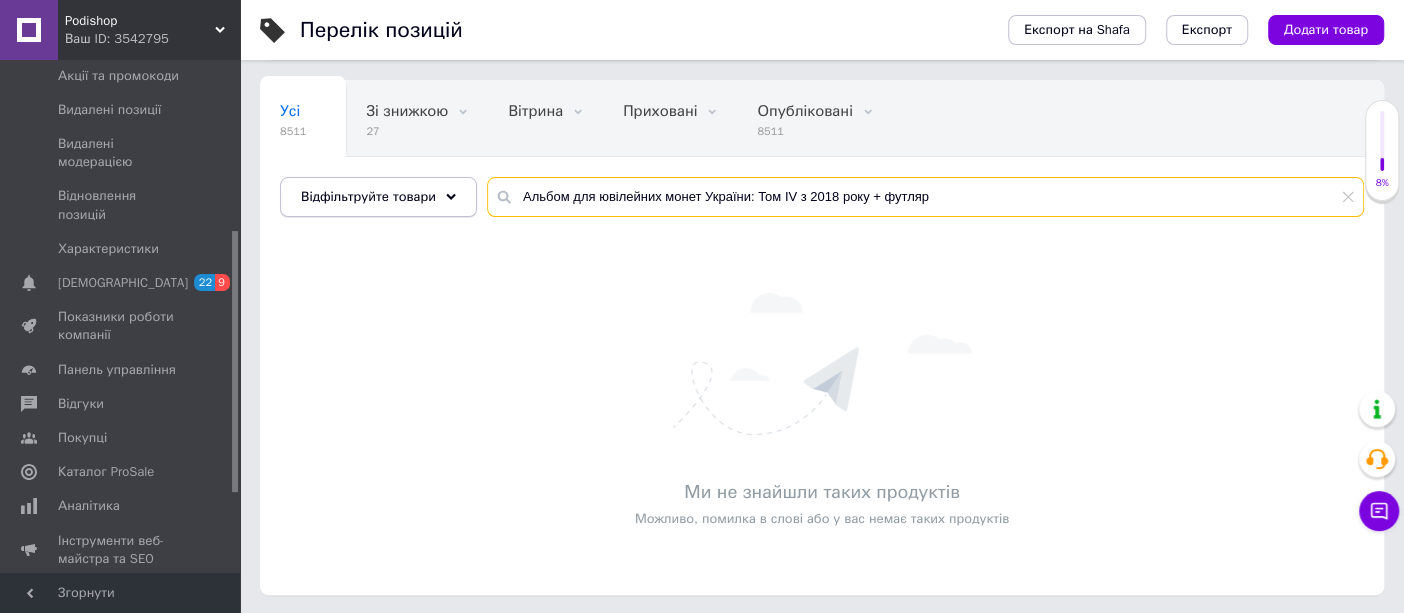 drag, startPoint x: 931, startPoint y: 201, endPoint x: 467, endPoint y: 184, distance: 464.3113 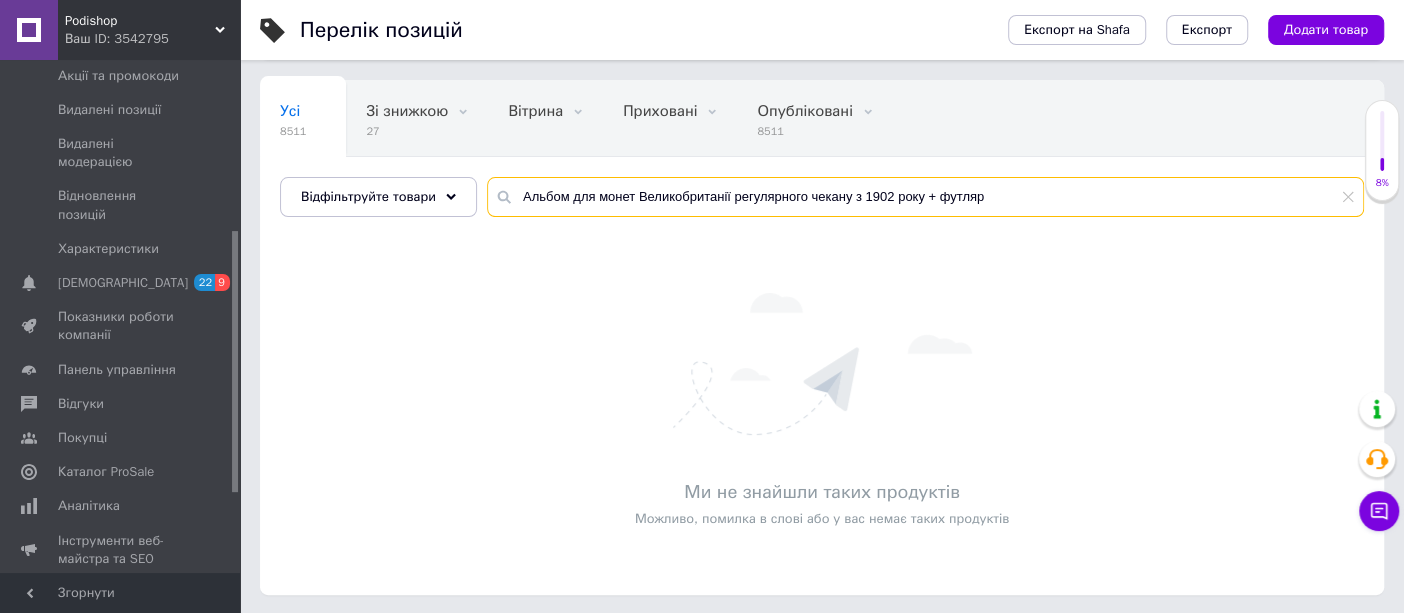 scroll, scrollTop: 0, scrollLeft: 0, axis: both 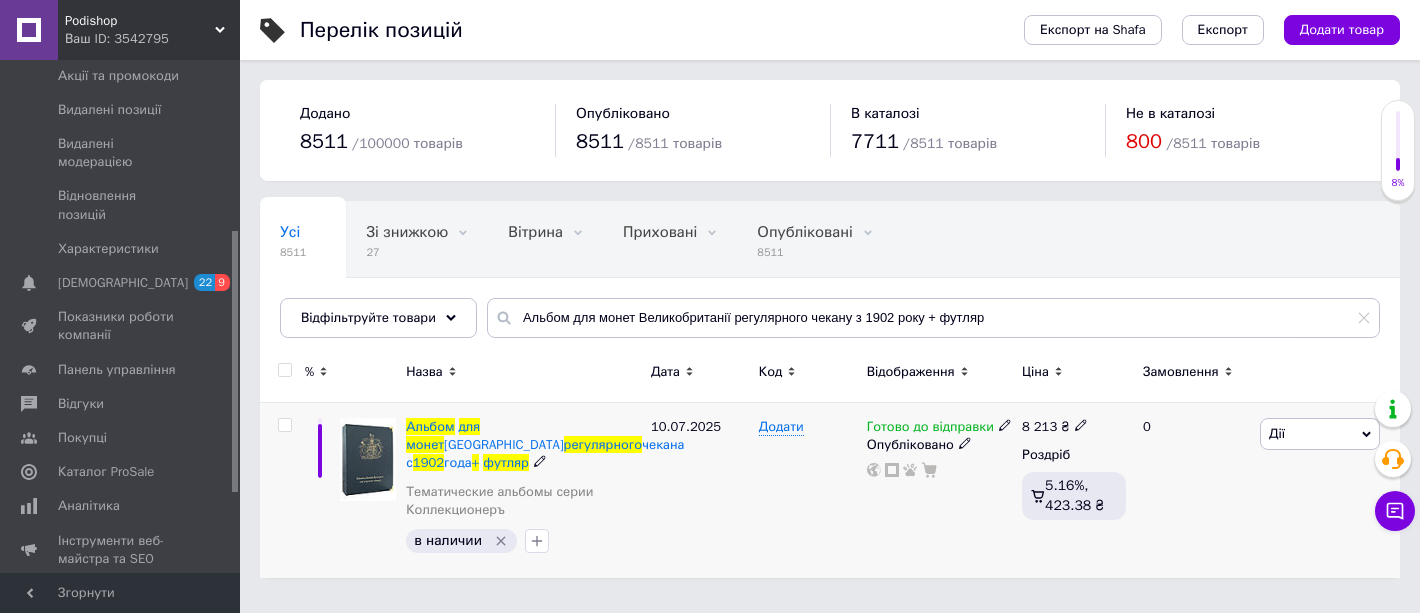 click 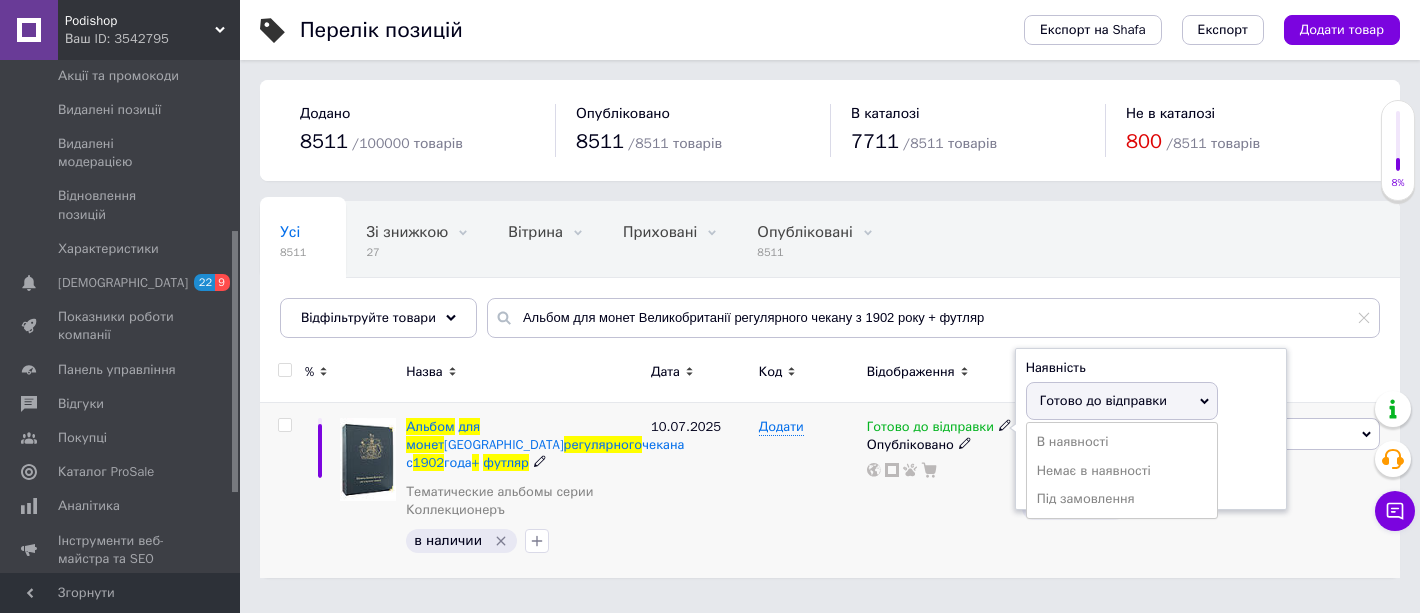 click on "Немає в наявності" at bounding box center (1122, 471) 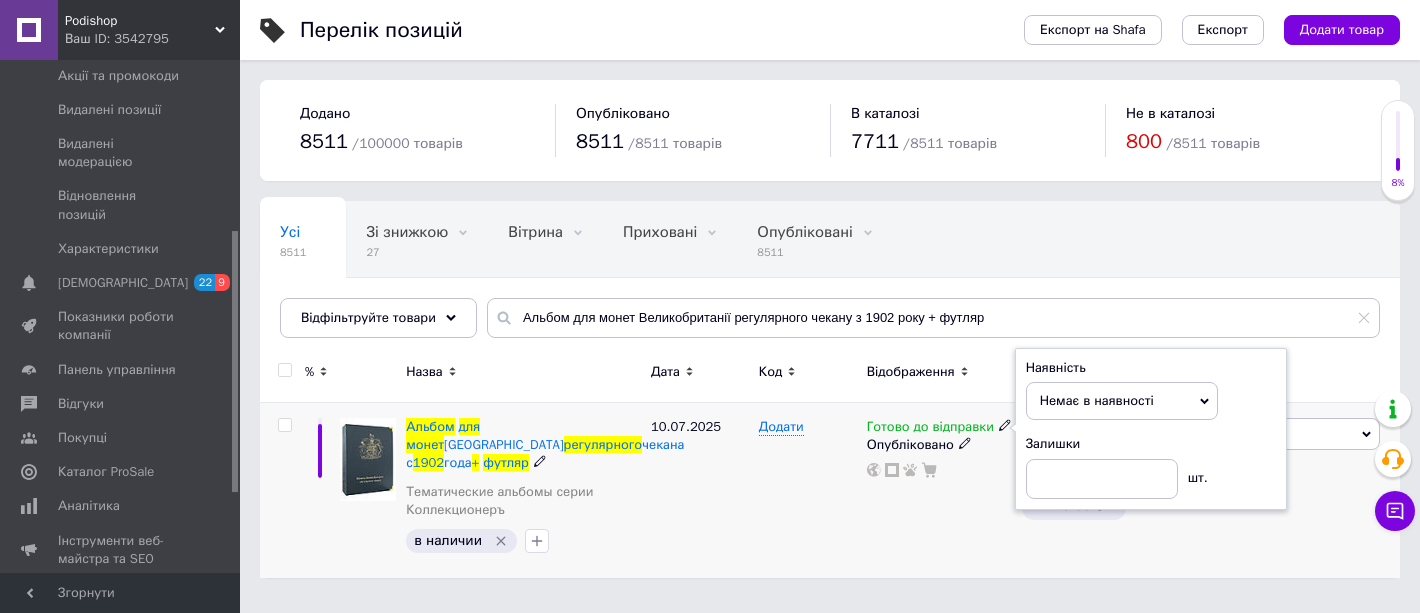 click on "Готово до відправки Наявність Немає в наявності В наявності Під замовлення Готово до відправки Залишки шт. Опубліковано" at bounding box center (939, 490) 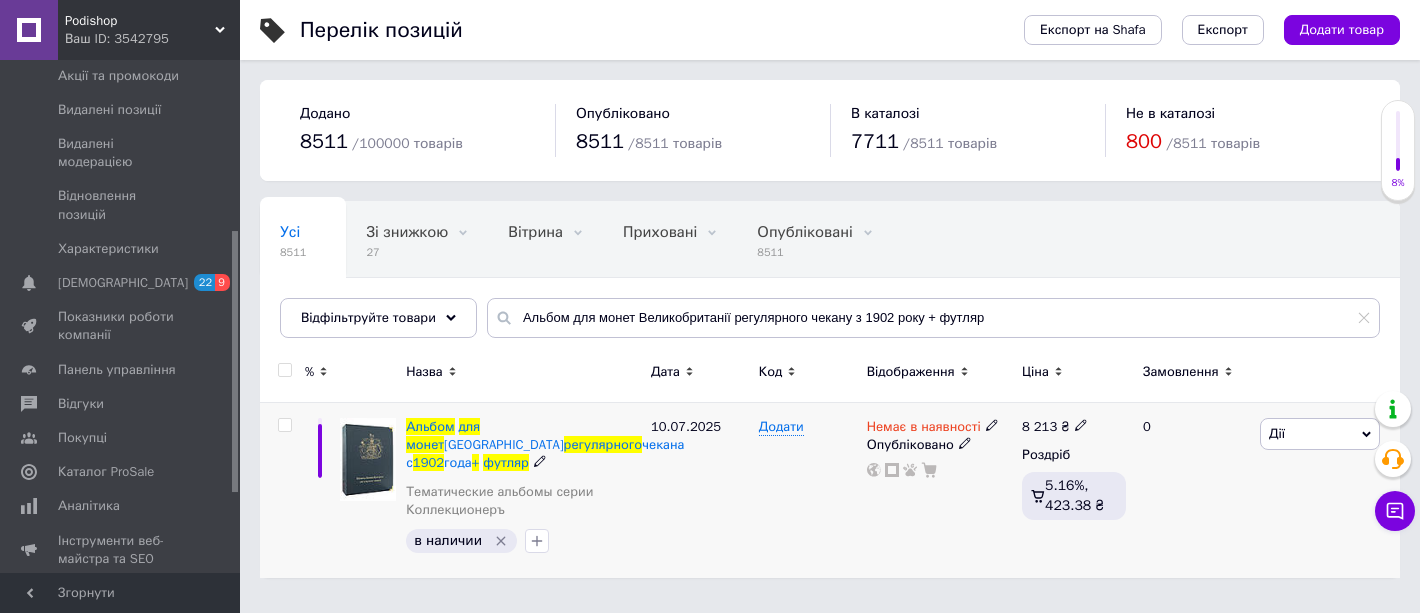 click 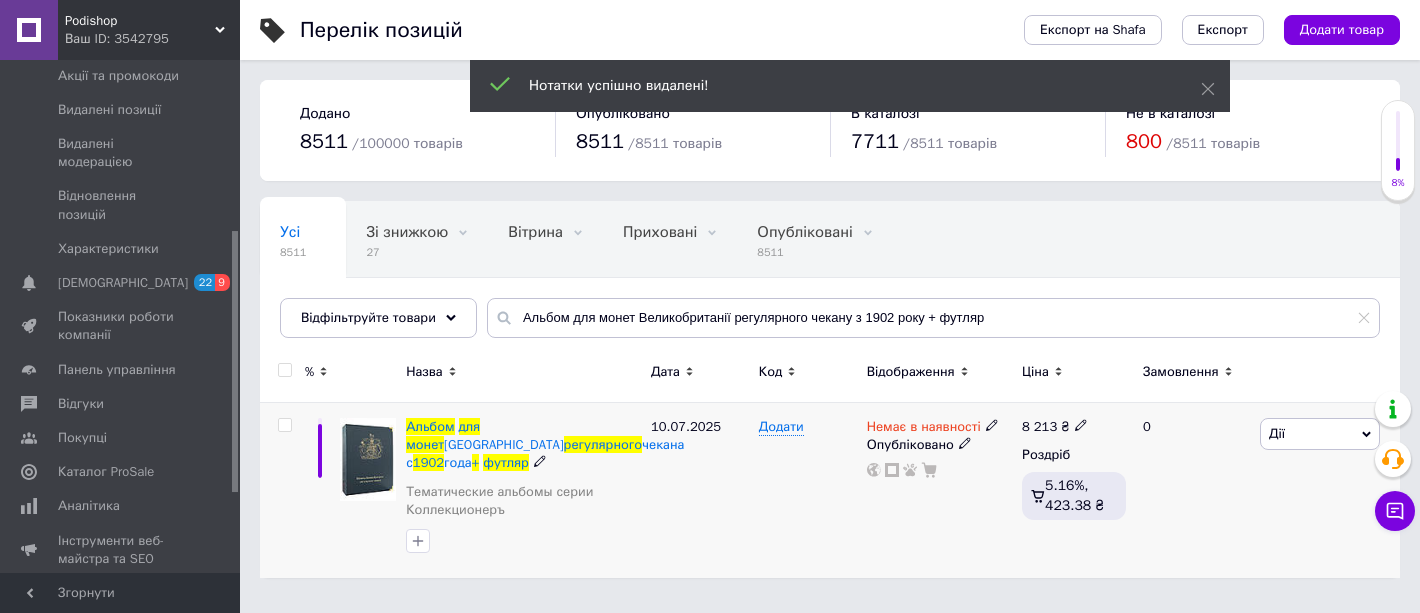 click on "Дії" at bounding box center (1277, 433) 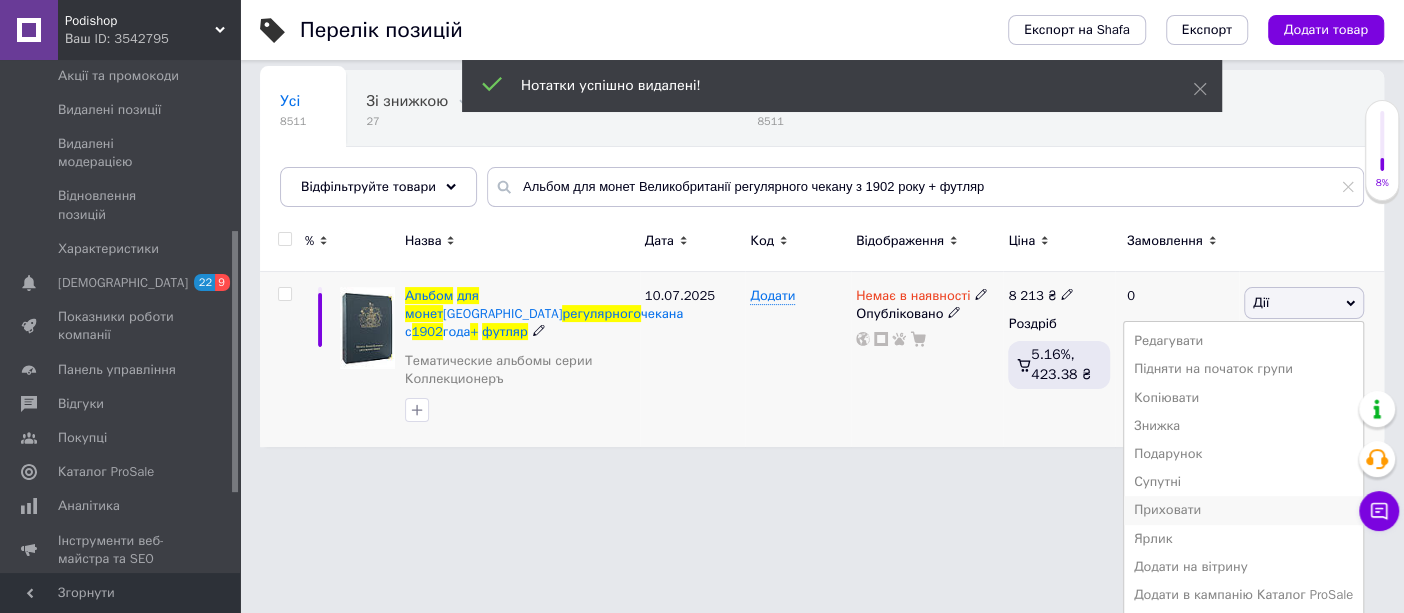 scroll, scrollTop: 158, scrollLeft: 0, axis: vertical 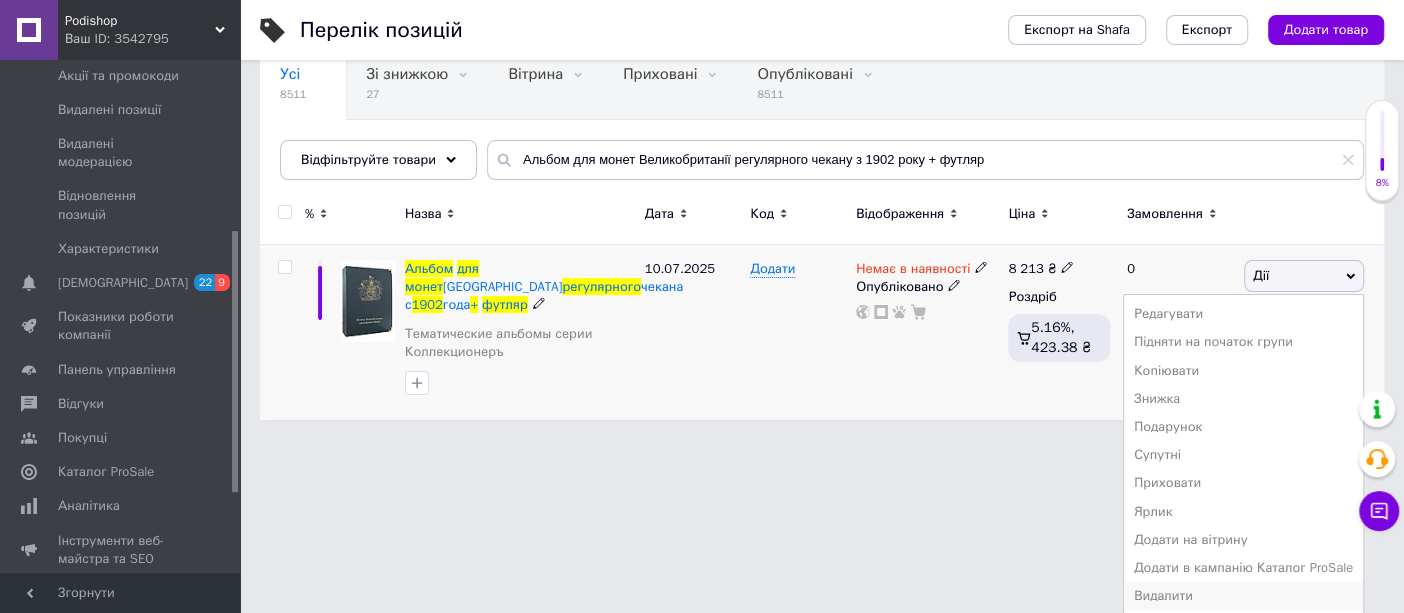 click on "Видалити" at bounding box center [1243, 596] 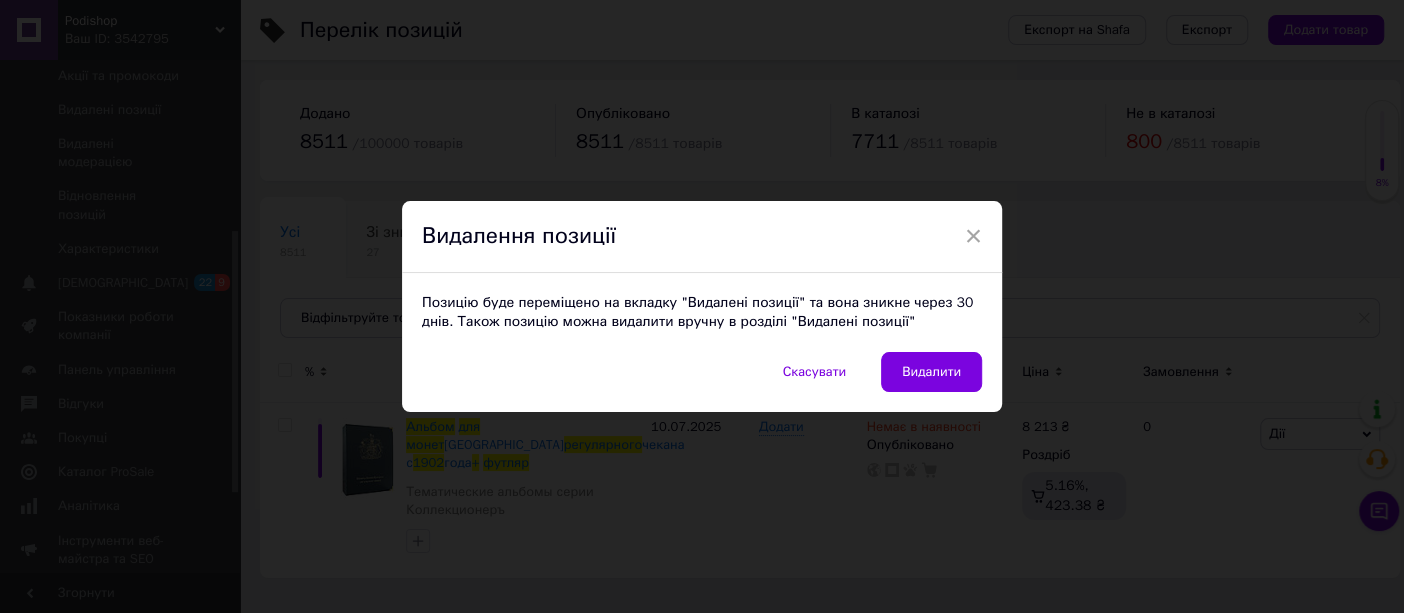 scroll, scrollTop: 0, scrollLeft: 0, axis: both 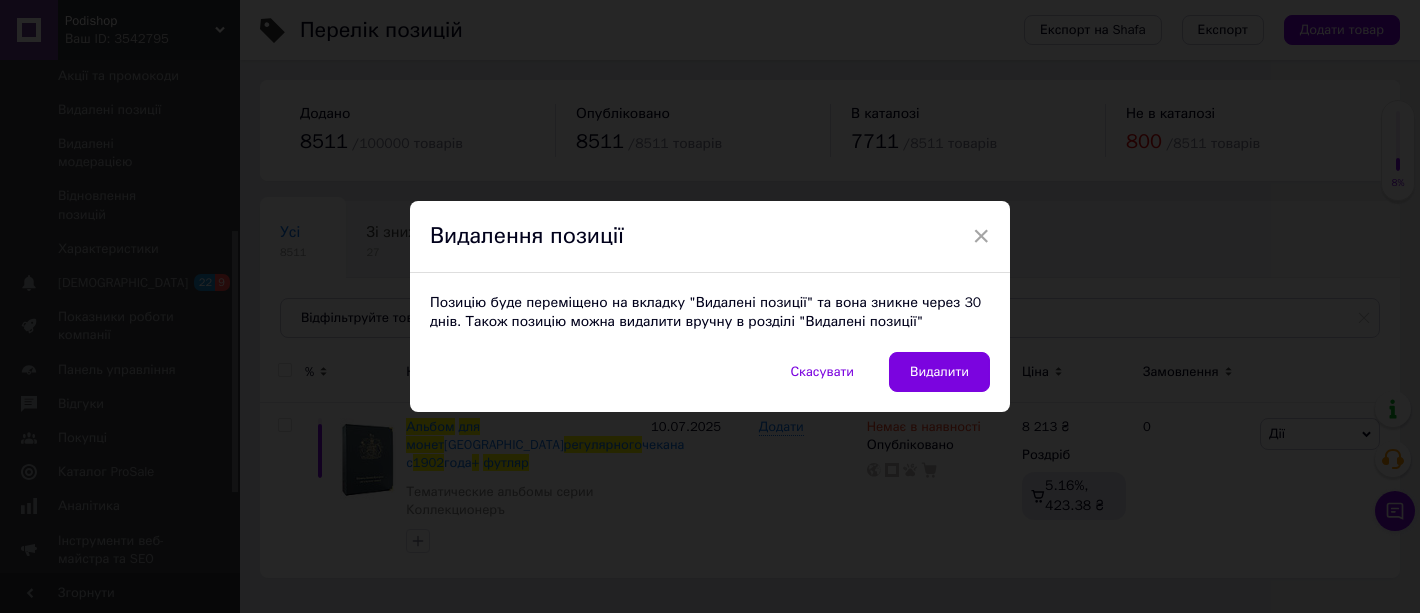 drag, startPoint x: 972, startPoint y: 371, endPoint x: 905, endPoint y: 375, distance: 67.11929 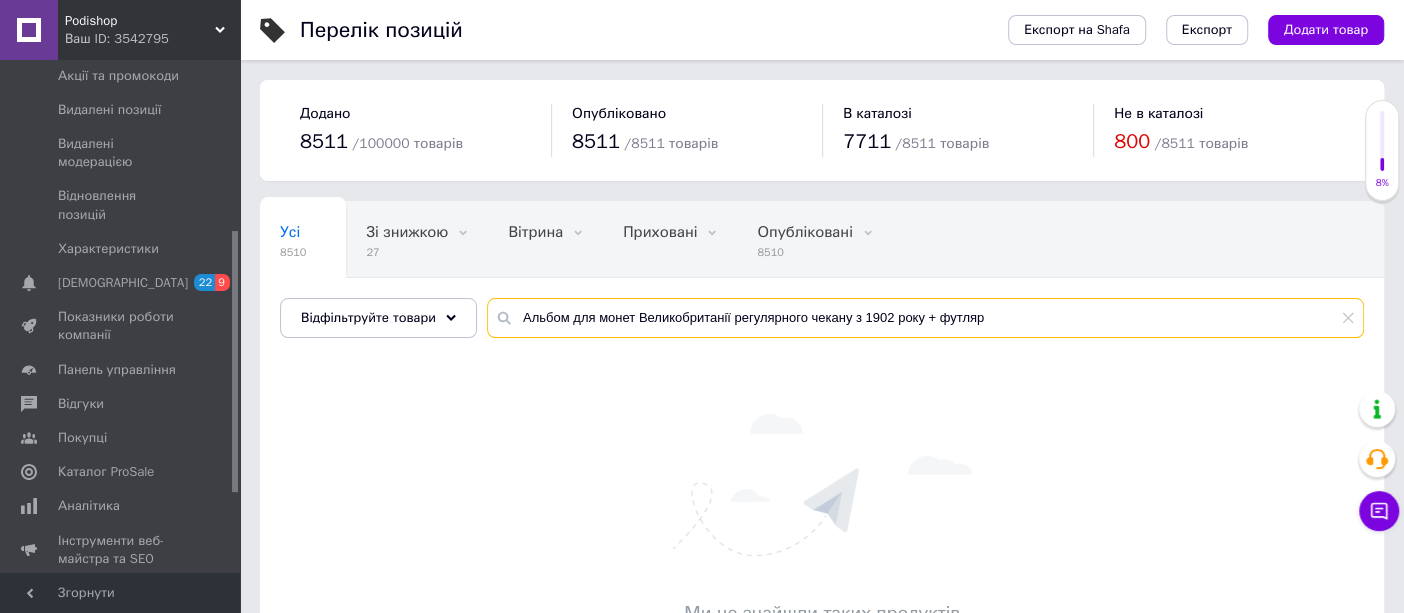 drag, startPoint x: 1004, startPoint y: 319, endPoint x: 484, endPoint y: 313, distance: 520.0346 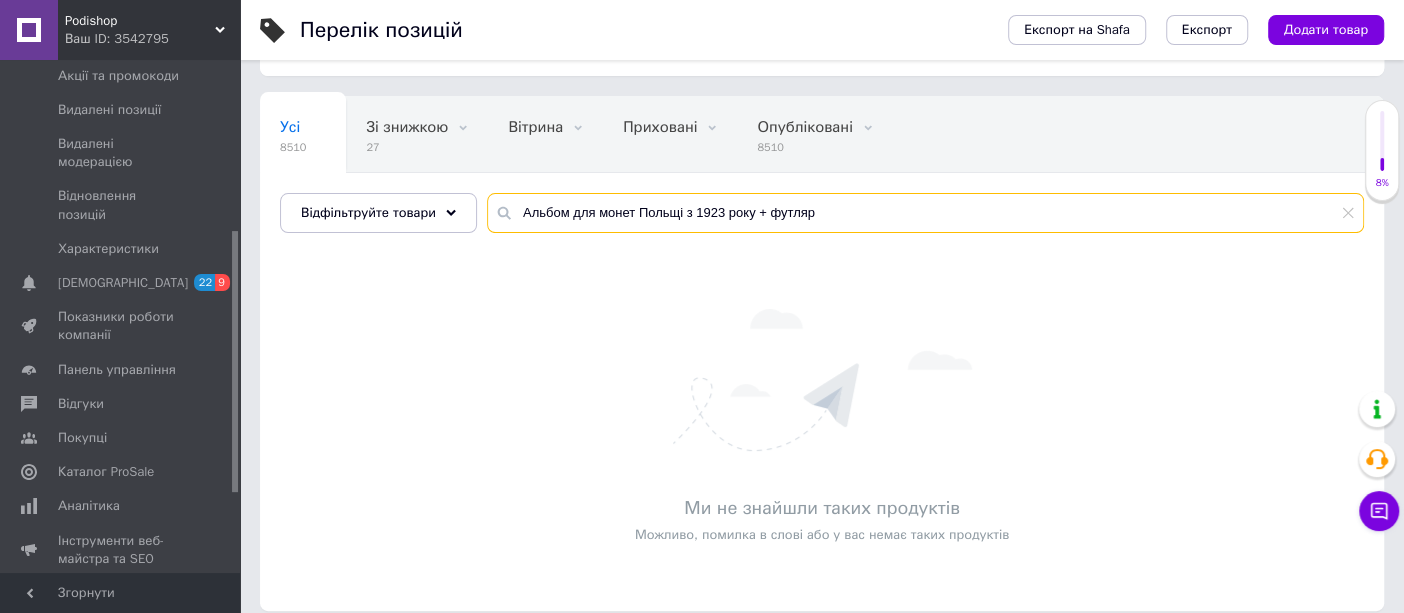 scroll, scrollTop: 111, scrollLeft: 0, axis: vertical 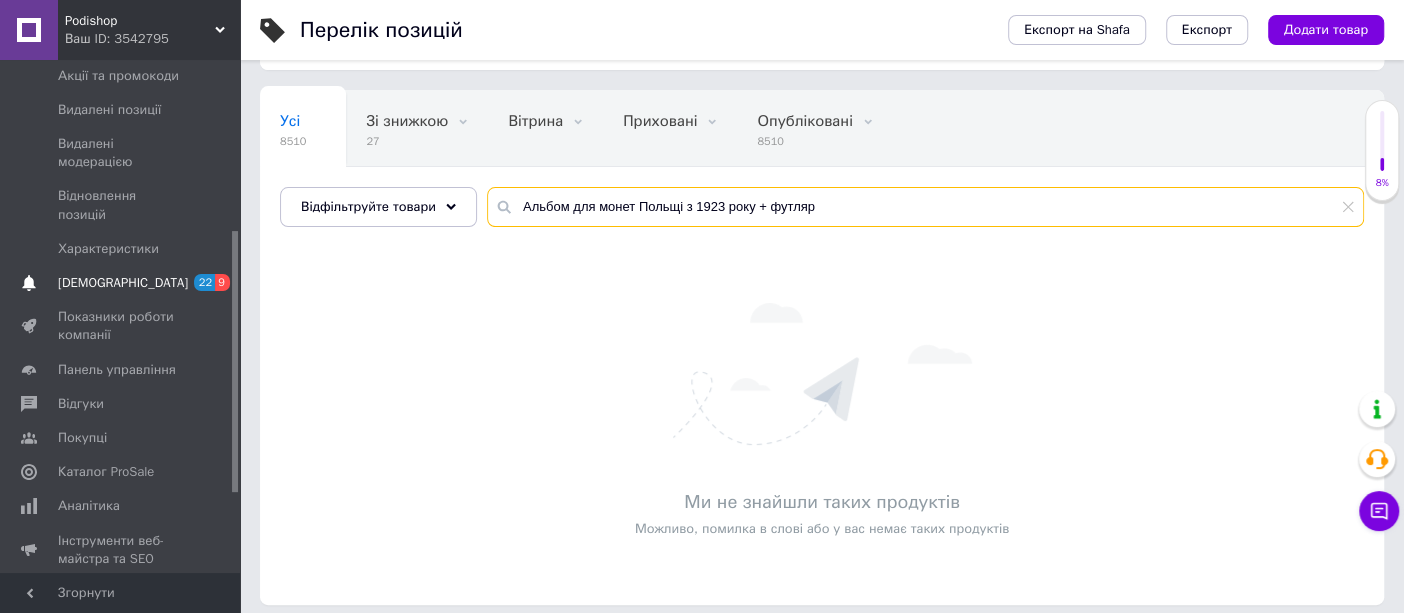 type on "Альбом для монет Польщі з 1923 року + футляр" 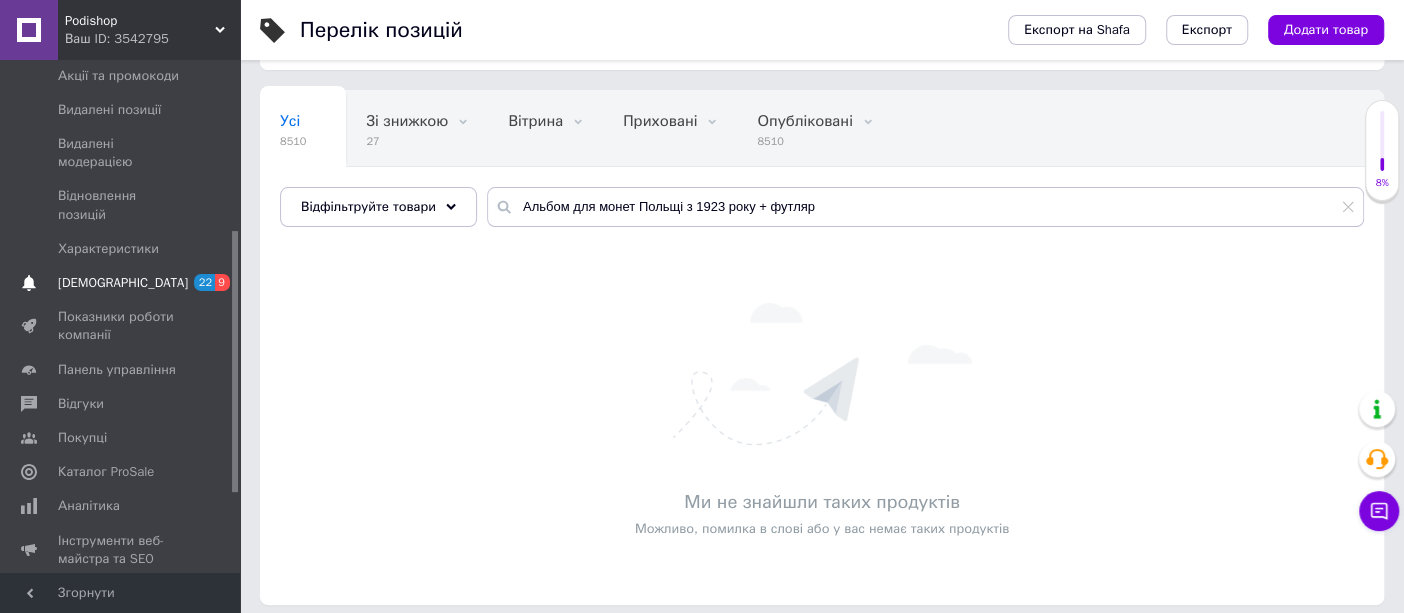 click on "[DEMOGRAPHIC_DATA]" at bounding box center (123, 283) 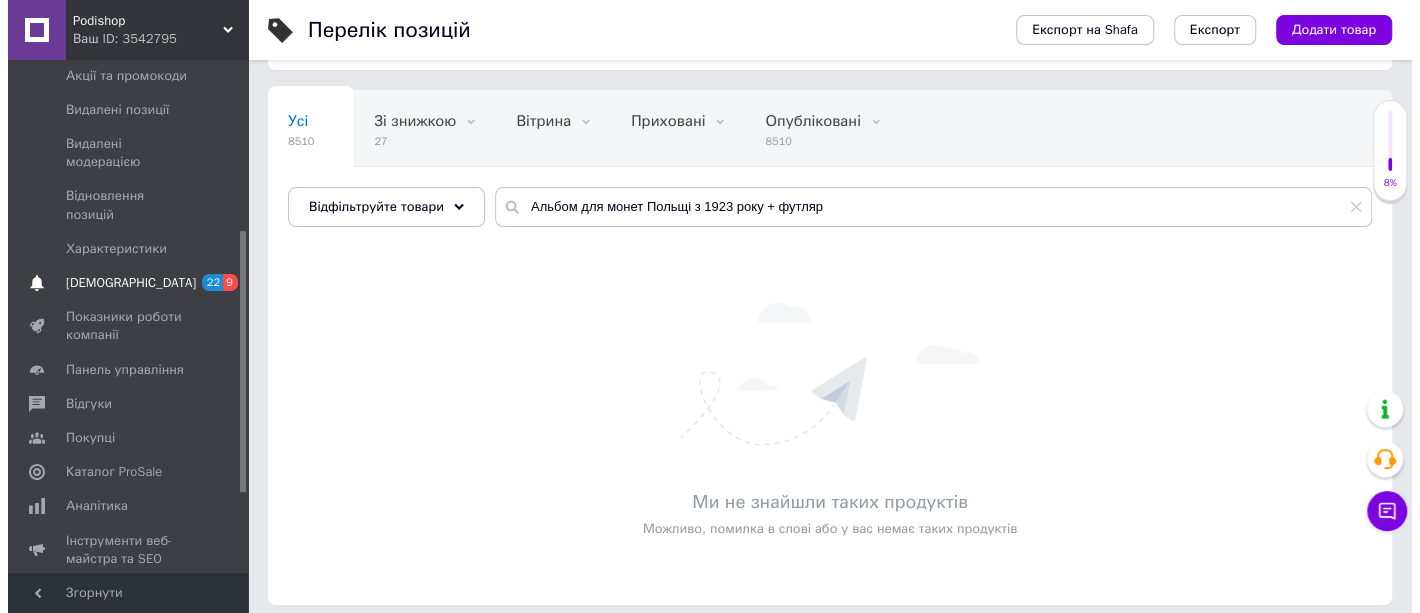 scroll, scrollTop: 0, scrollLeft: 0, axis: both 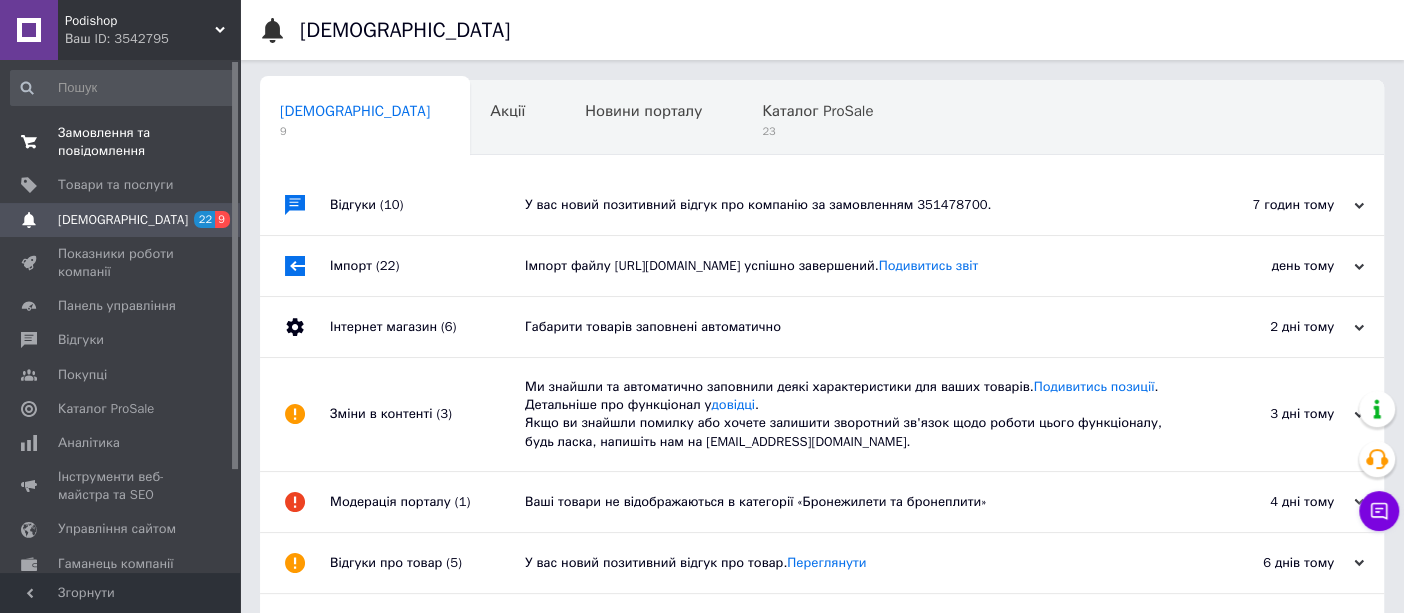 click on "Замовлення та повідомлення" at bounding box center [121, 142] 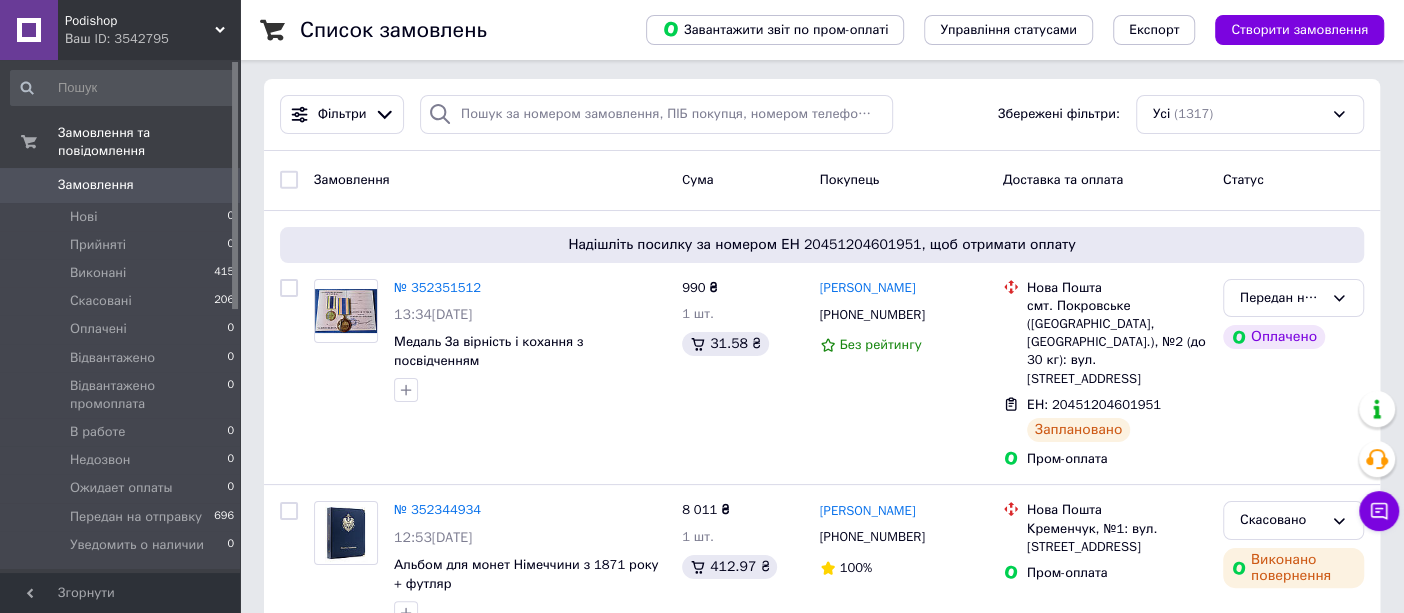 scroll, scrollTop: 0, scrollLeft: 0, axis: both 